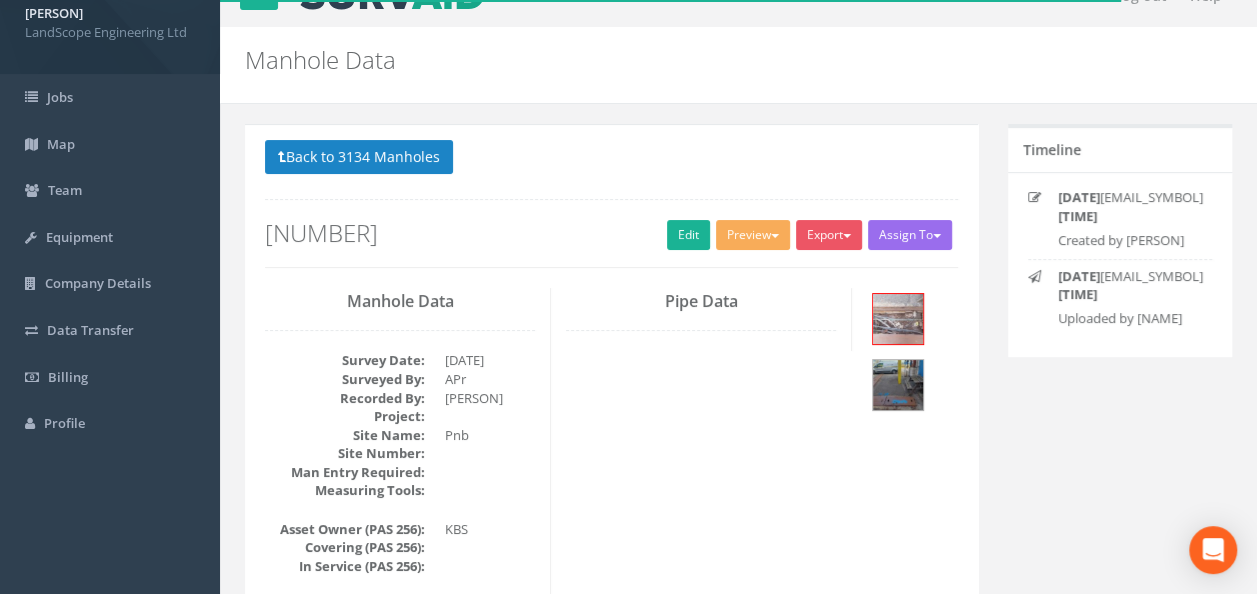 scroll, scrollTop: 0, scrollLeft: 0, axis: both 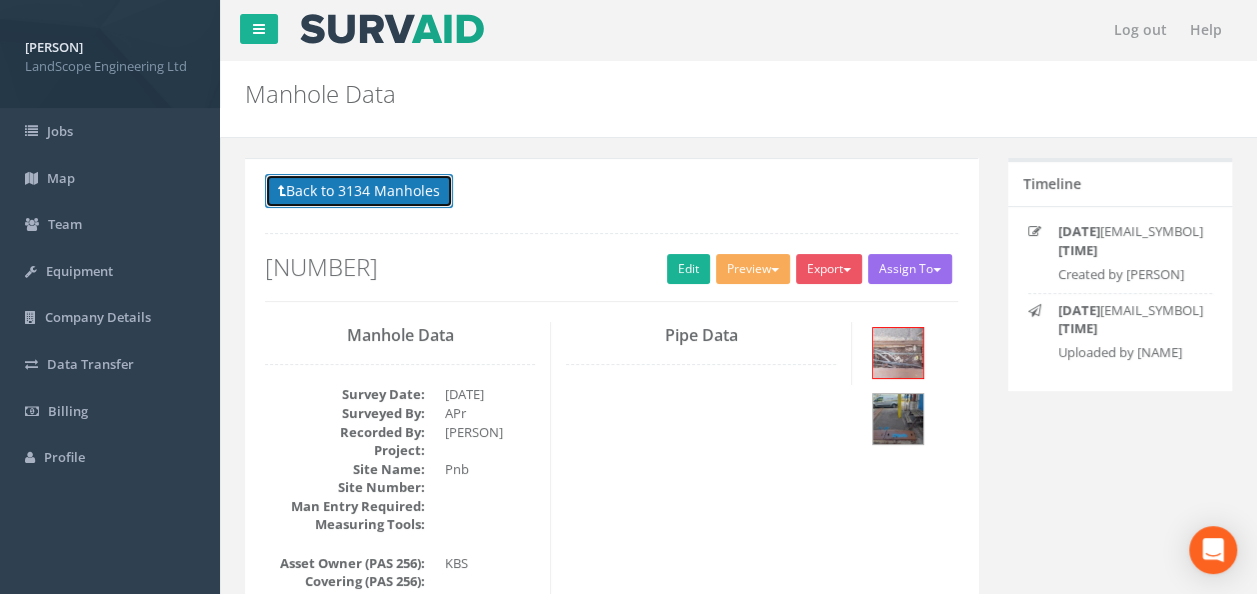 click on "Back to 3134 Manholes" at bounding box center (359, 191) 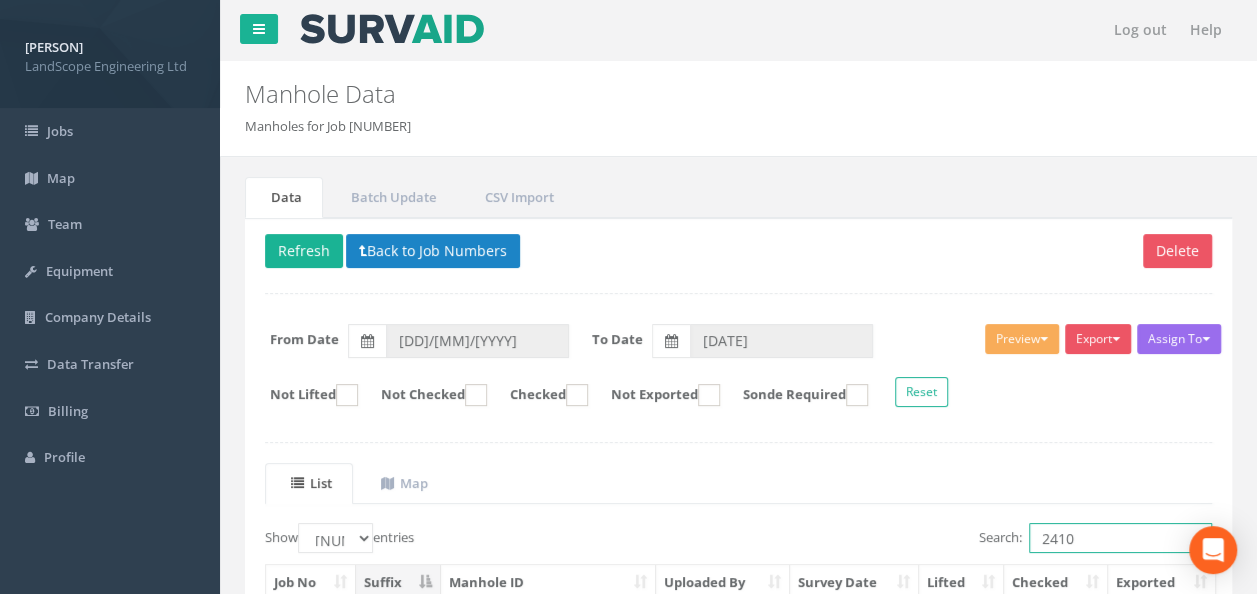 click on "2410" at bounding box center [1120, 538] 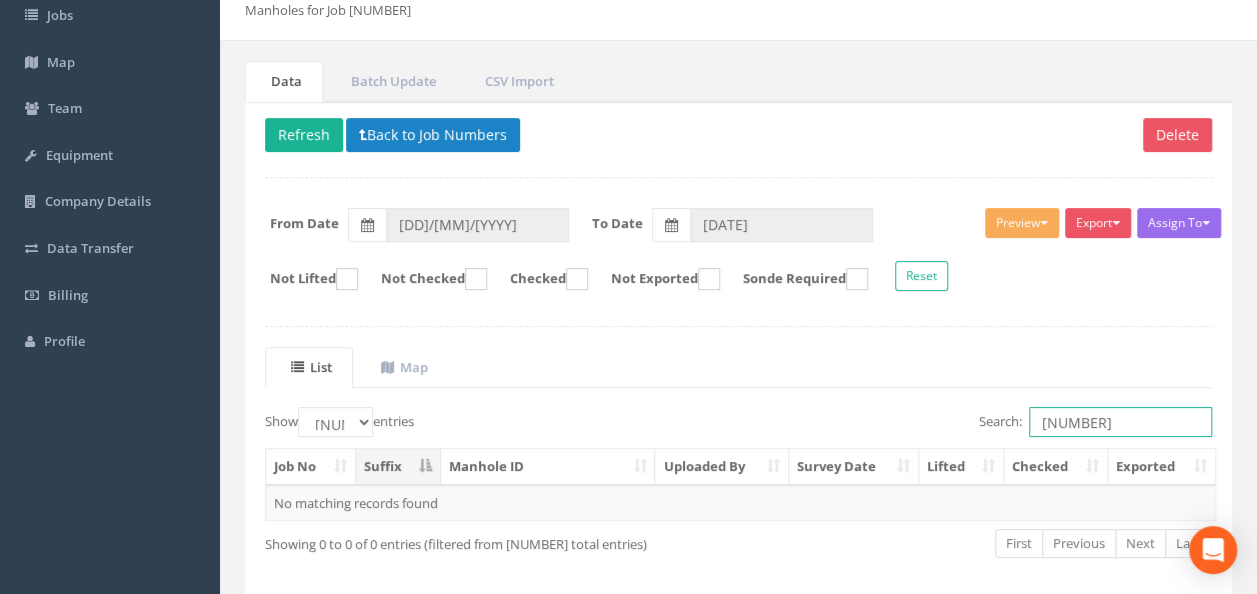 scroll, scrollTop: 195, scrollLeft: 0, axis: vertical 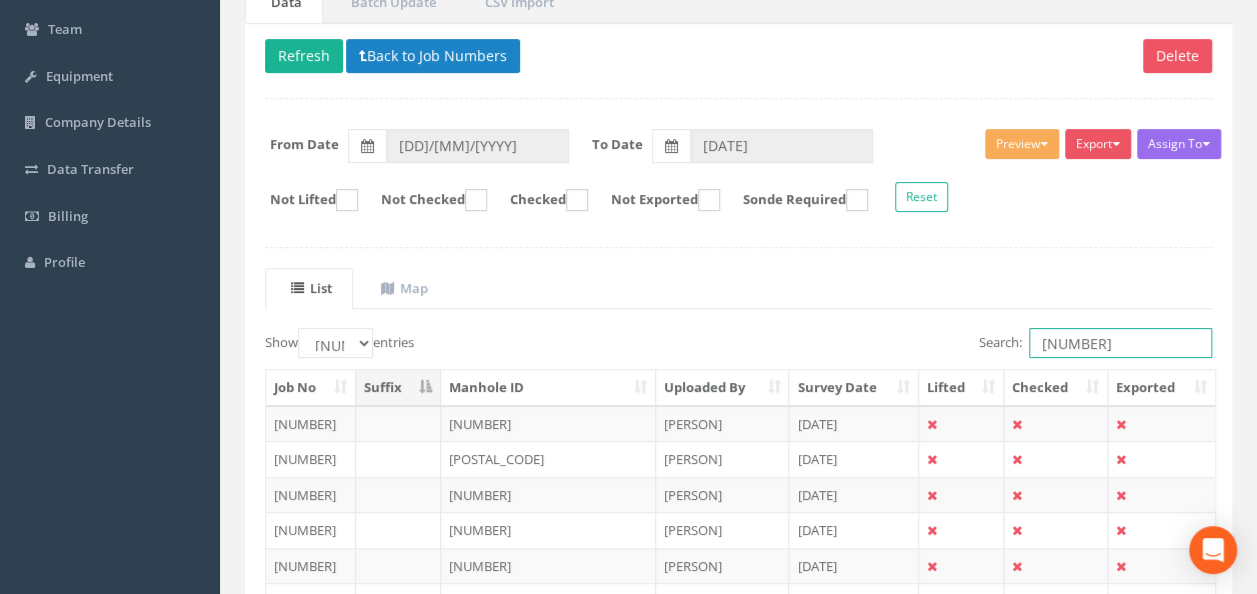 type on "[NUMBER]" 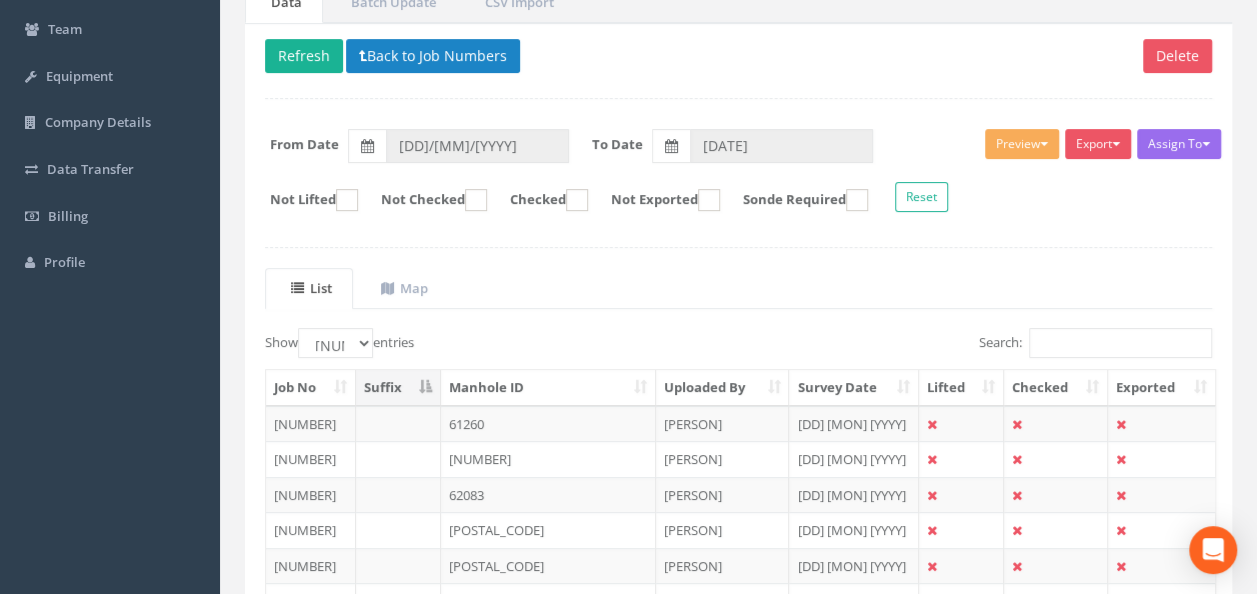 click on "Survey Date" at bounding box center [853, 388] 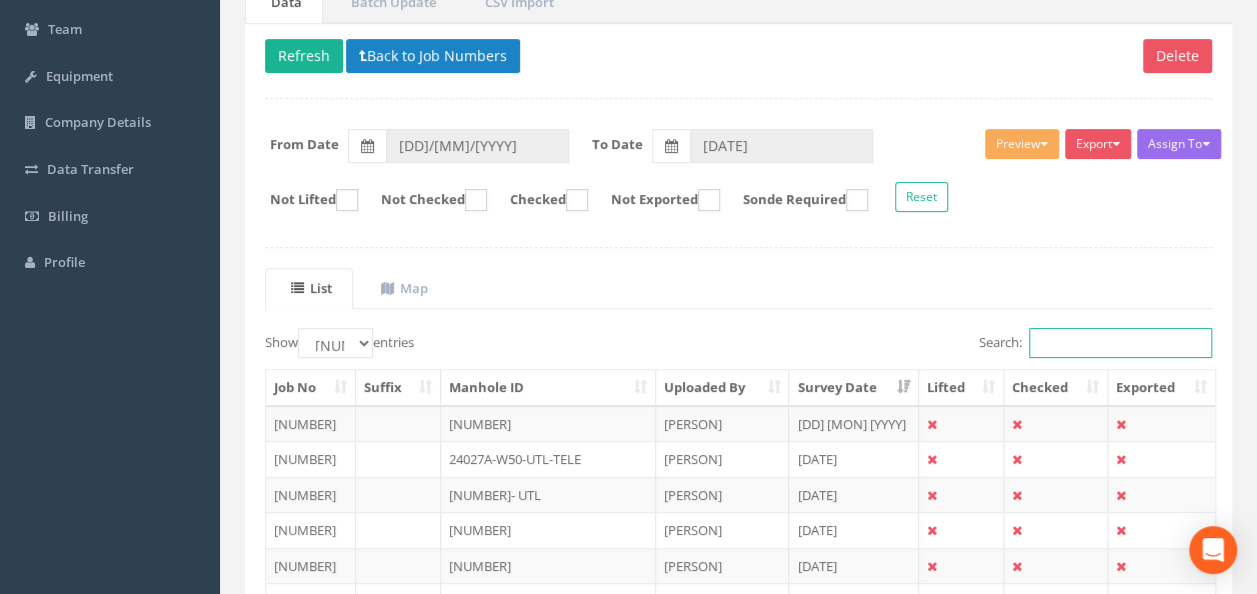 click on "Search:" at bounding box center (1120, 343) 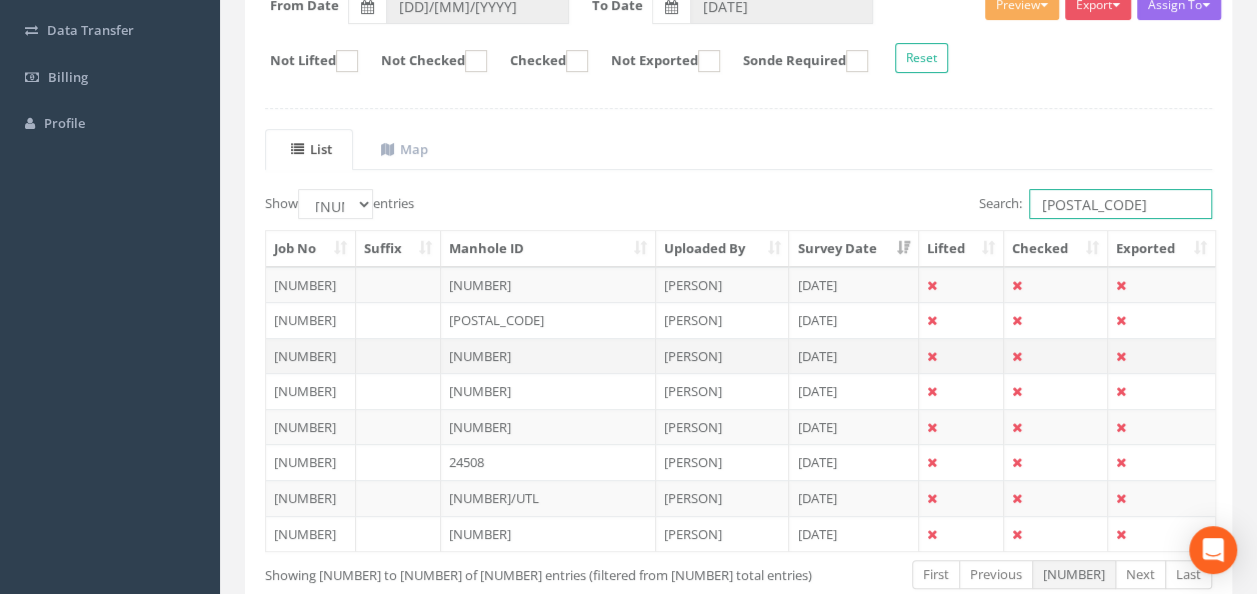 scroll, scrollTop: 395, scrollLeft: 0, axis: vertical 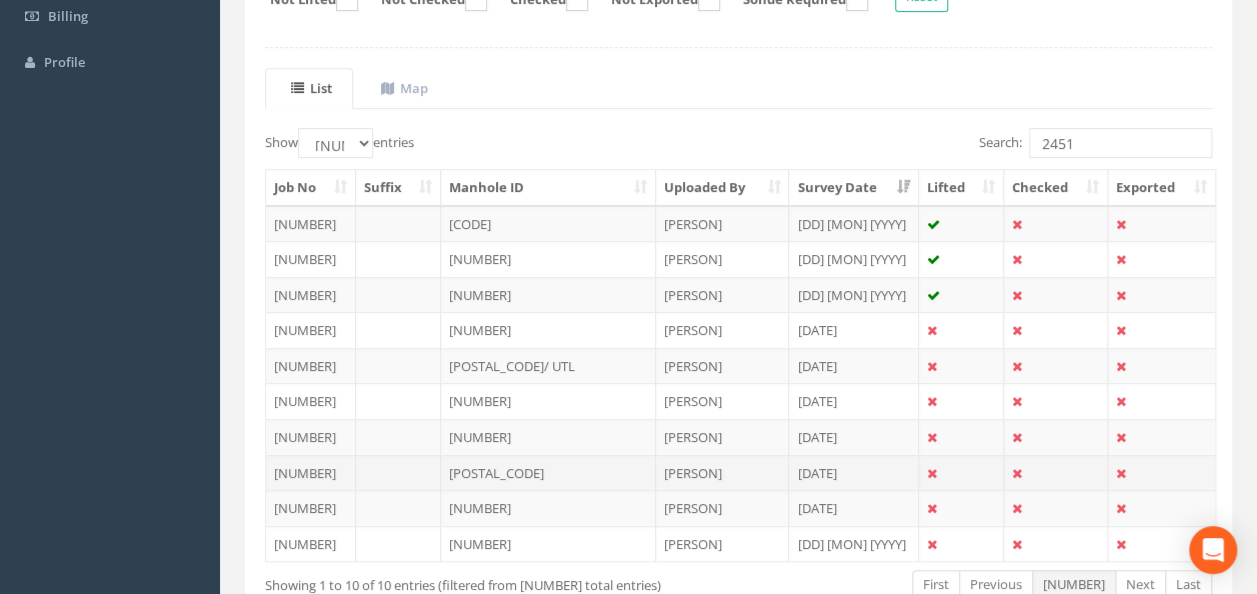 click on "[POSTAL_CODE]" at bounding box center (548, 259) 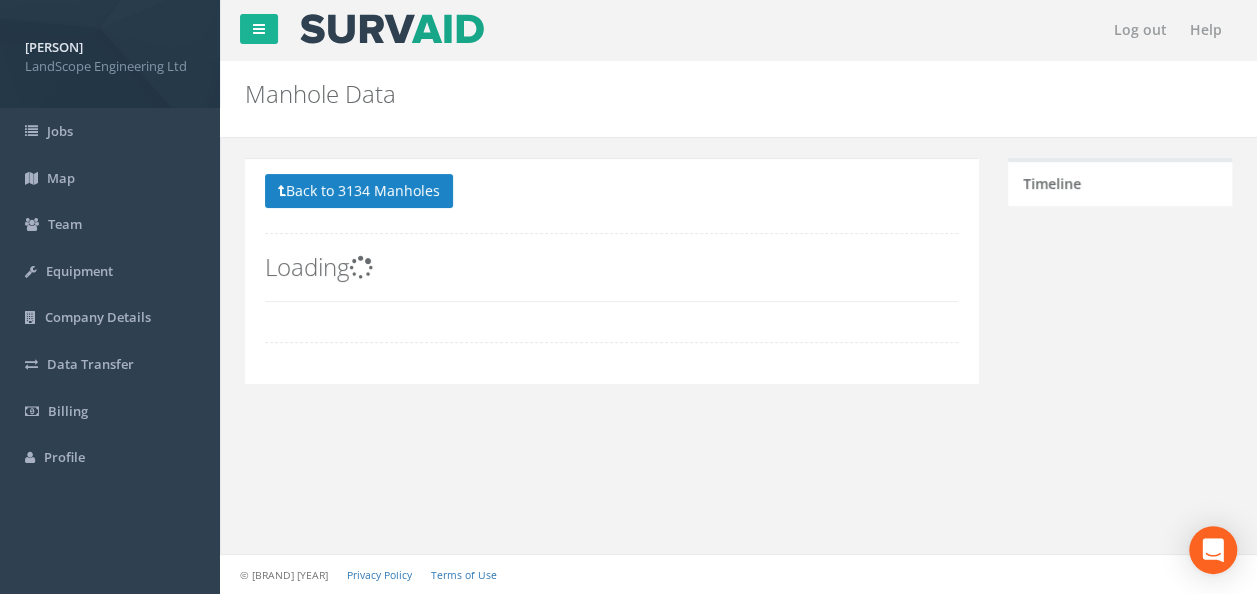 scroll, scrollTop: 0, scrollLeft: 0, axis: both 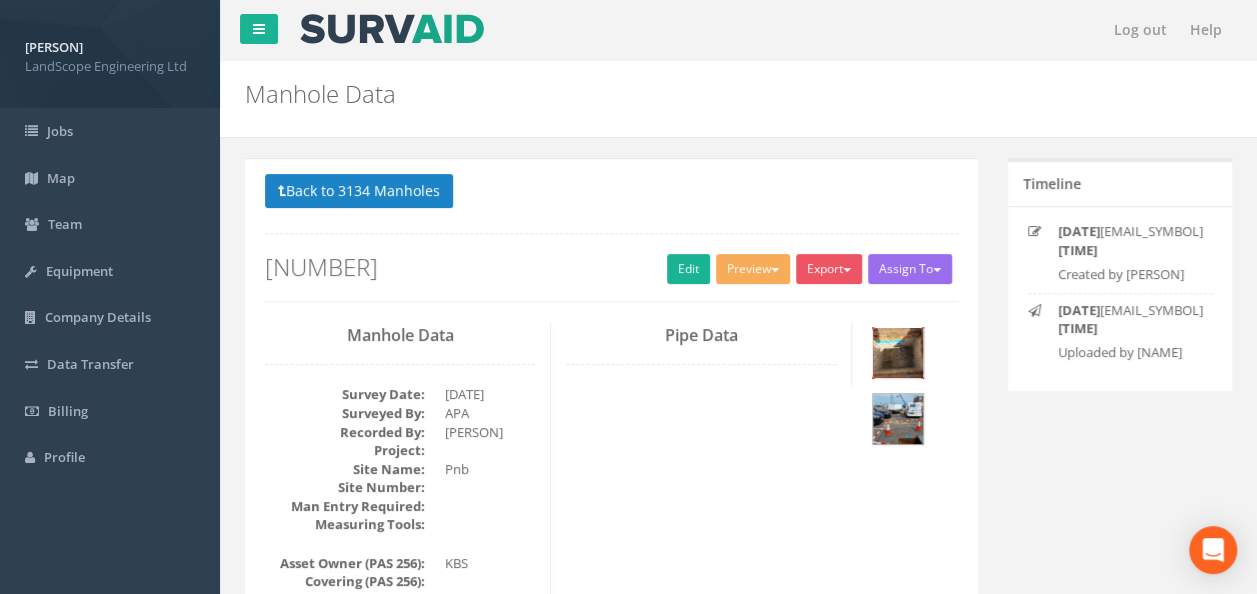 click at bounding box center [898, 353] 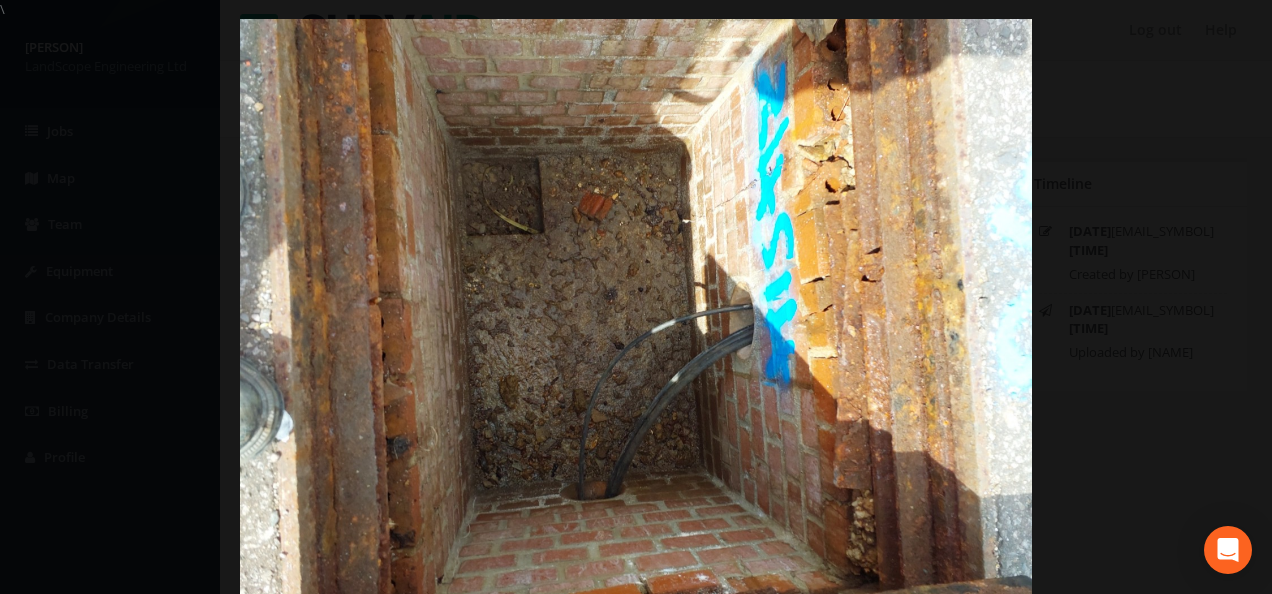 click at bounding box center (636, 316) 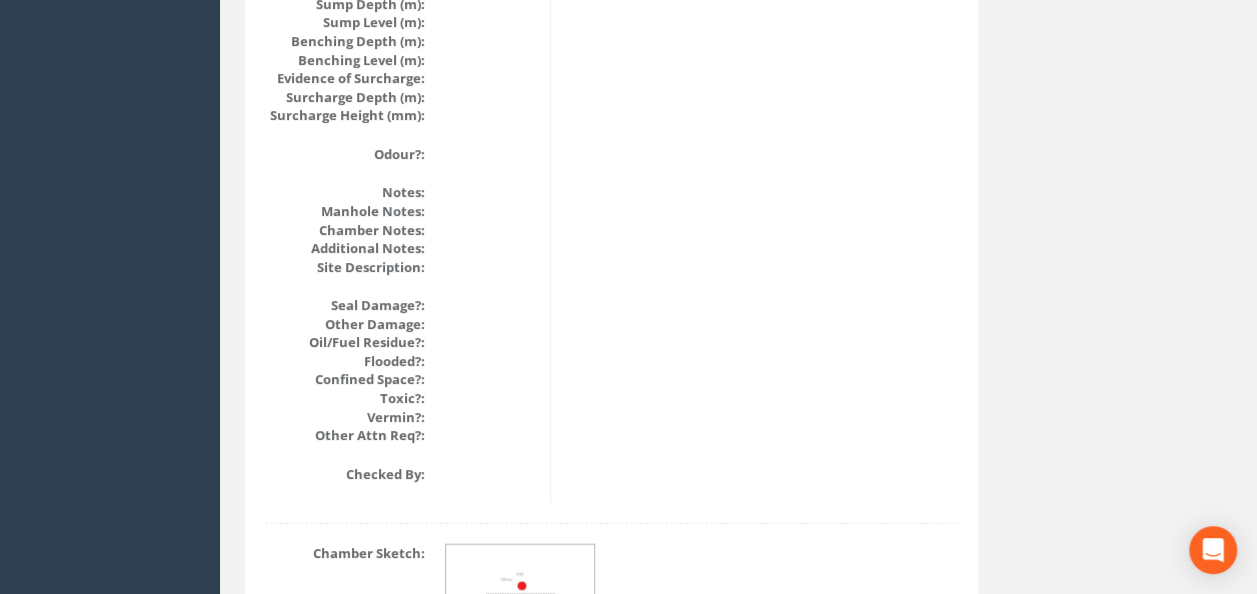scroll, scrollTop: 2488, scrollLeft: 0, axis: vertical 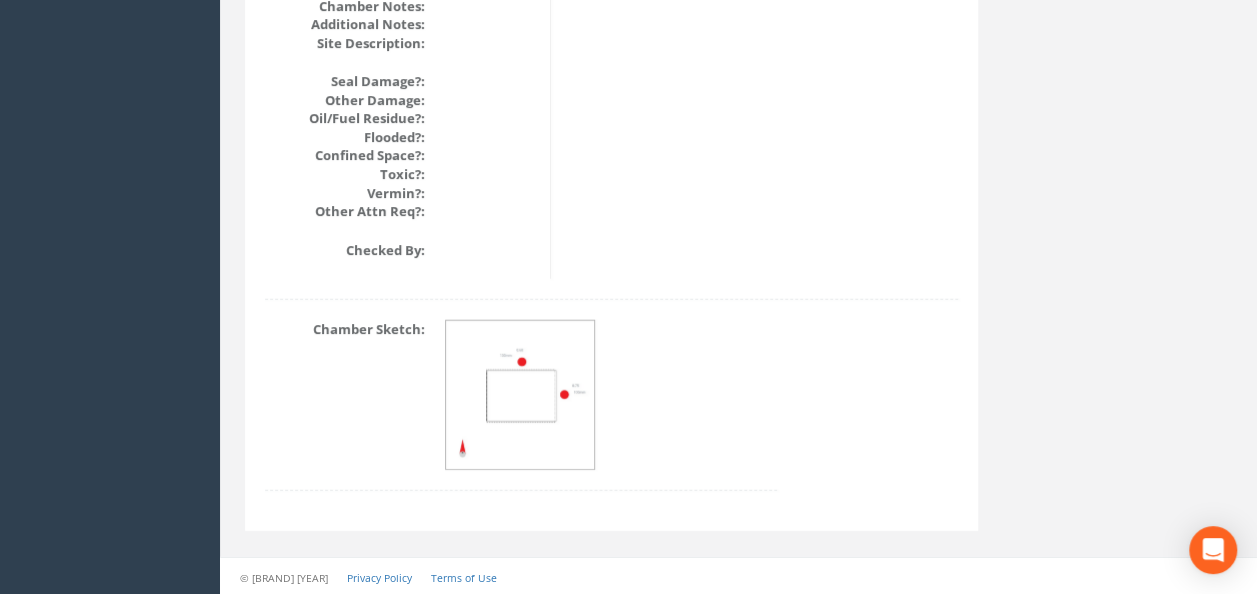 click at bounding box center (521, 396) 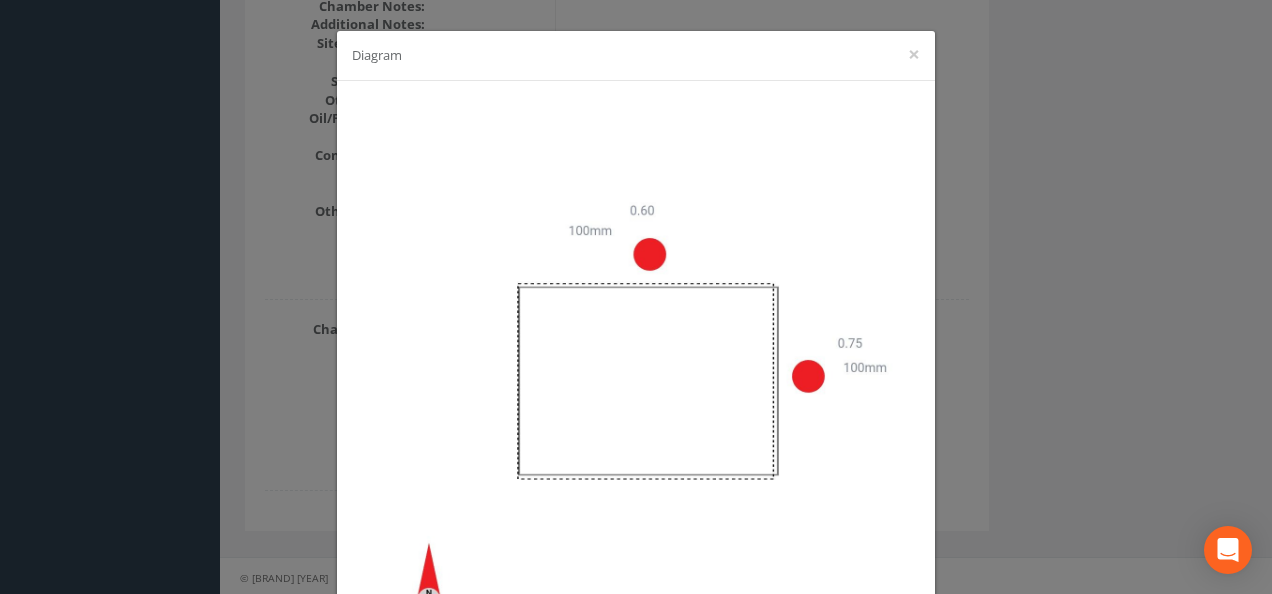 click on "[CODE]  ×" at bounding box center [636, 297] 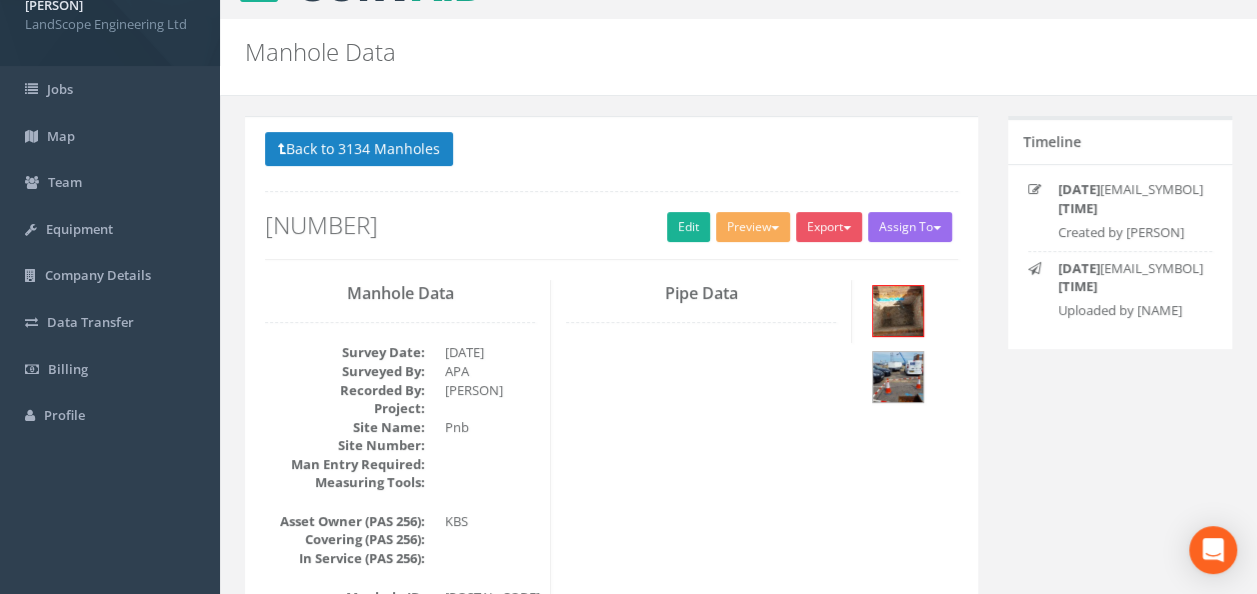 scroll, scrollTop: 0, scrollLeft: 0, axis: both 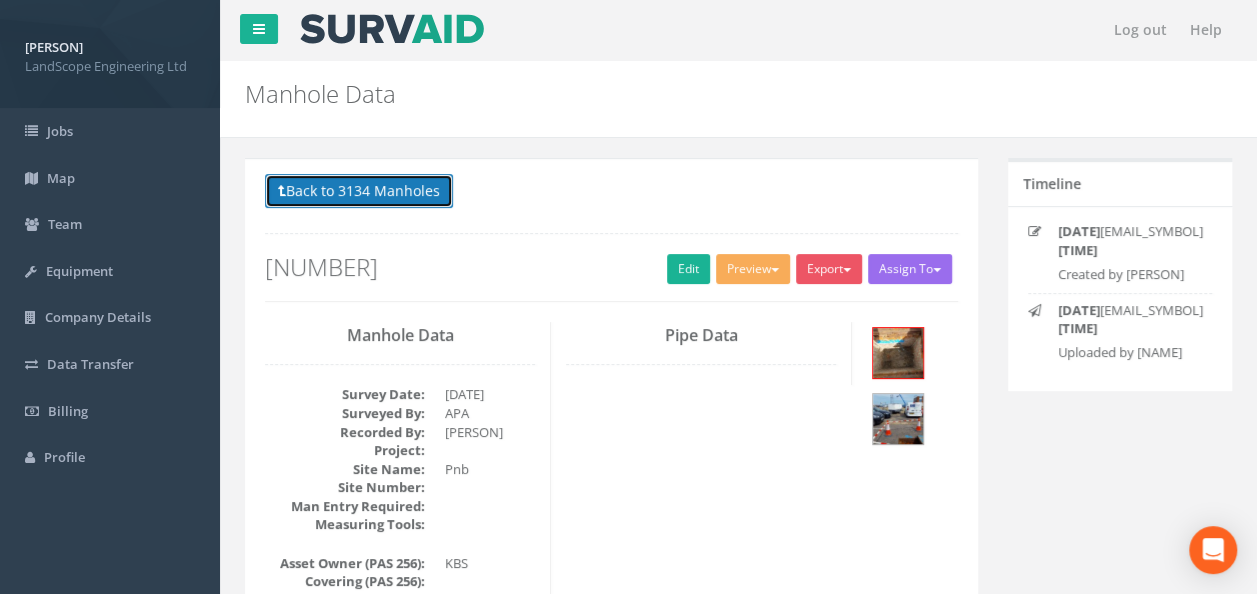 click on "Back to 3134 Manholes" at bounding box center [359, 191] 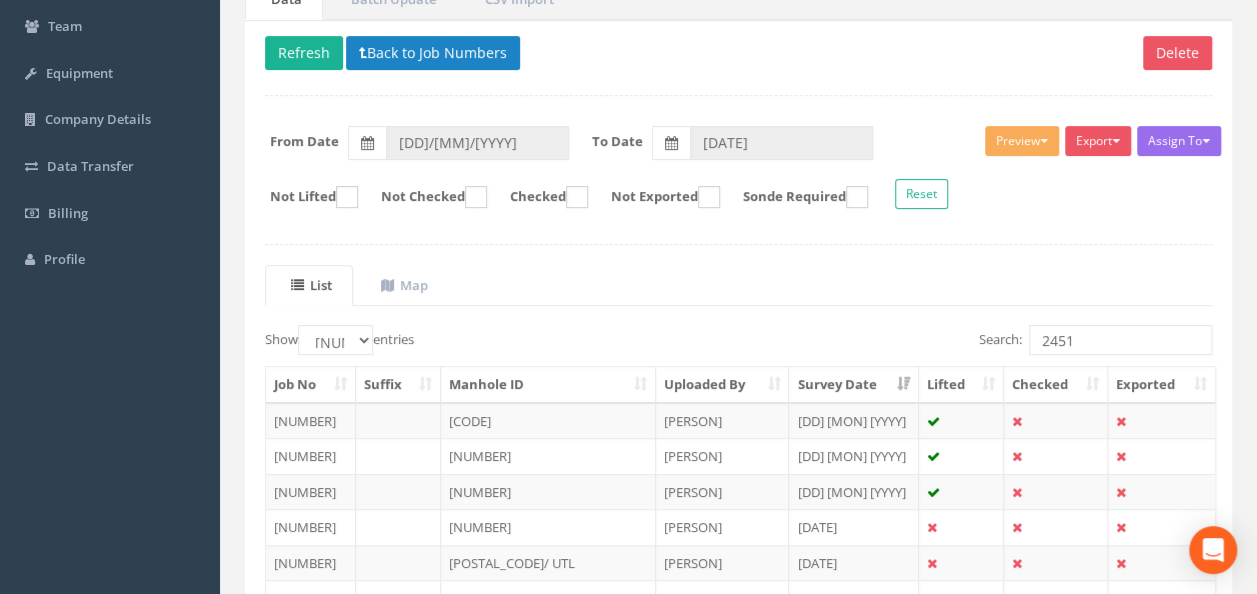 scroll, scrollTop: 200, scrollLeft: 0, axis: vertical 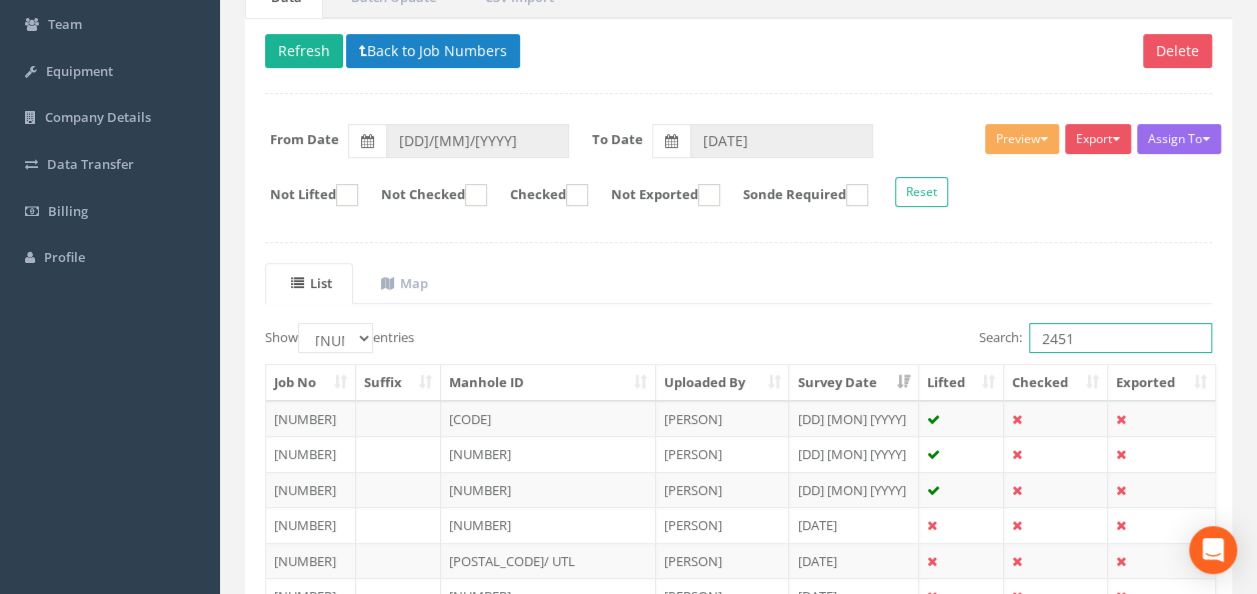 click on "2451" at bounding box center (1120, 338) 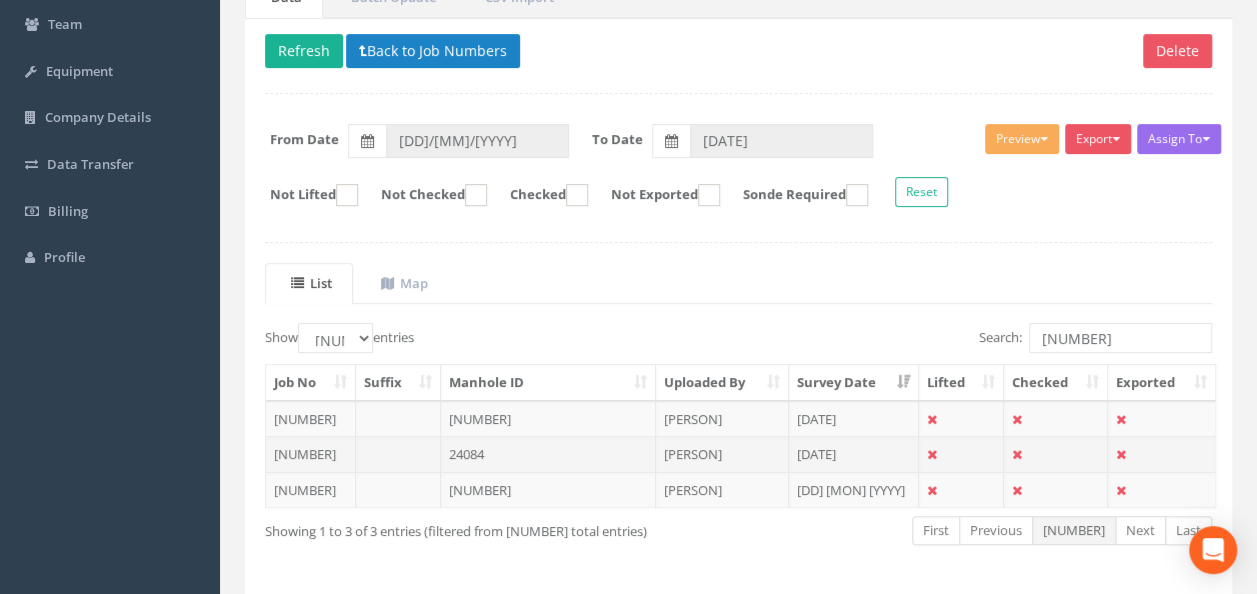 click on "24084" at bounding box center (548, 454) 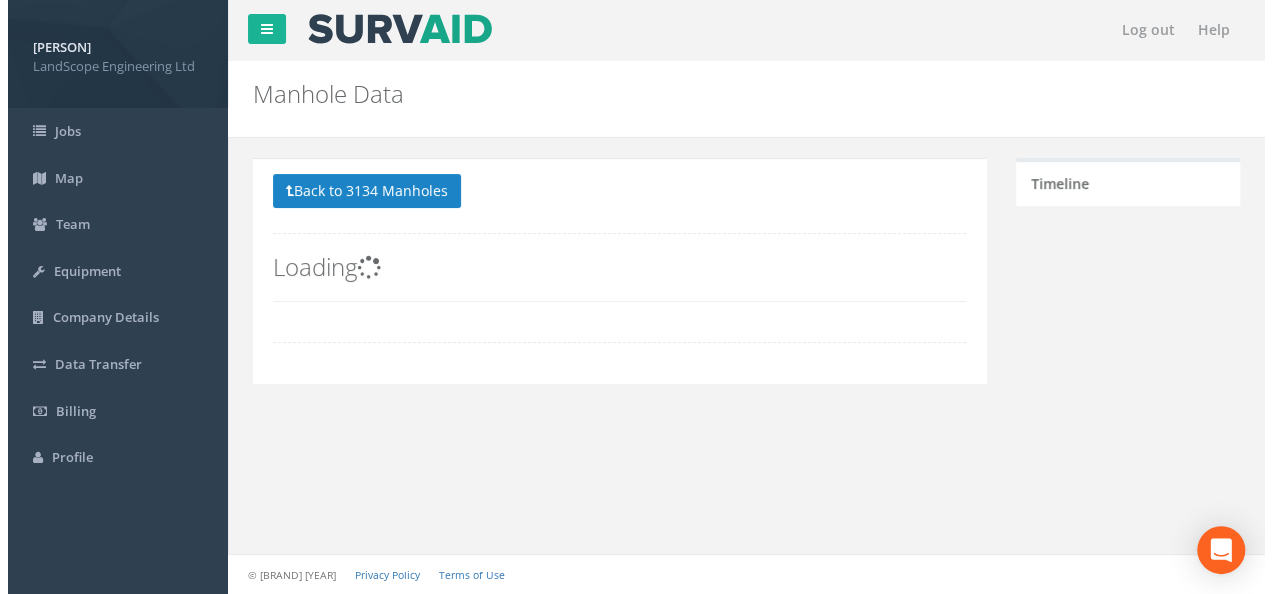 scroll, scrollTop: 0, scrollLeft: 0, axis: both 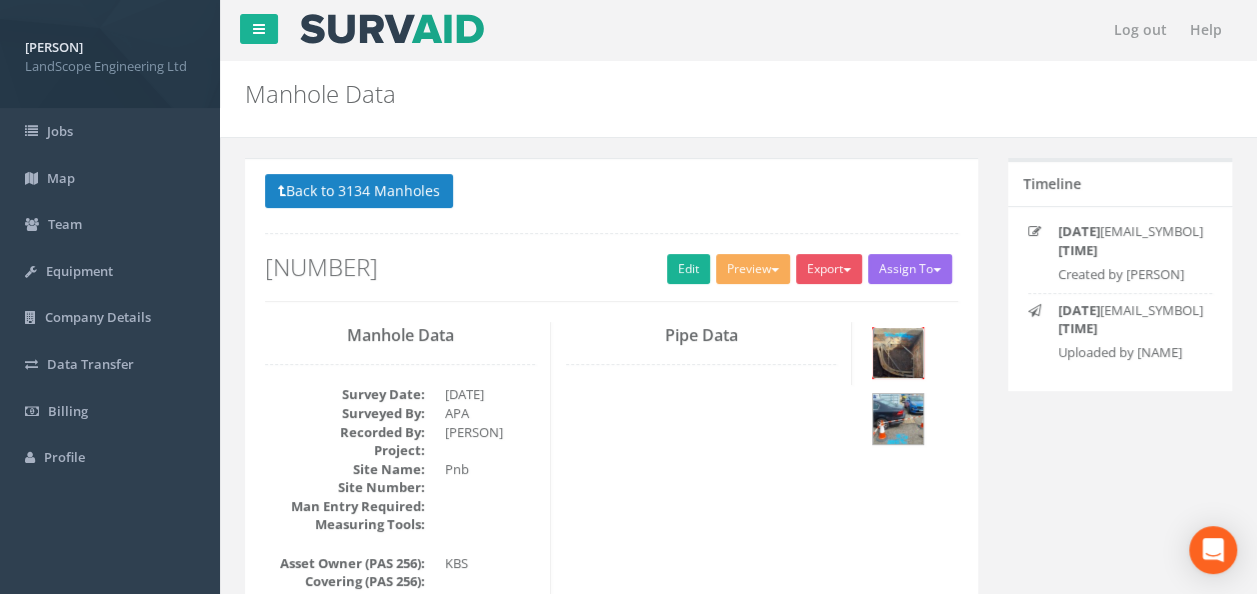 click at bounding box center (898, 353) 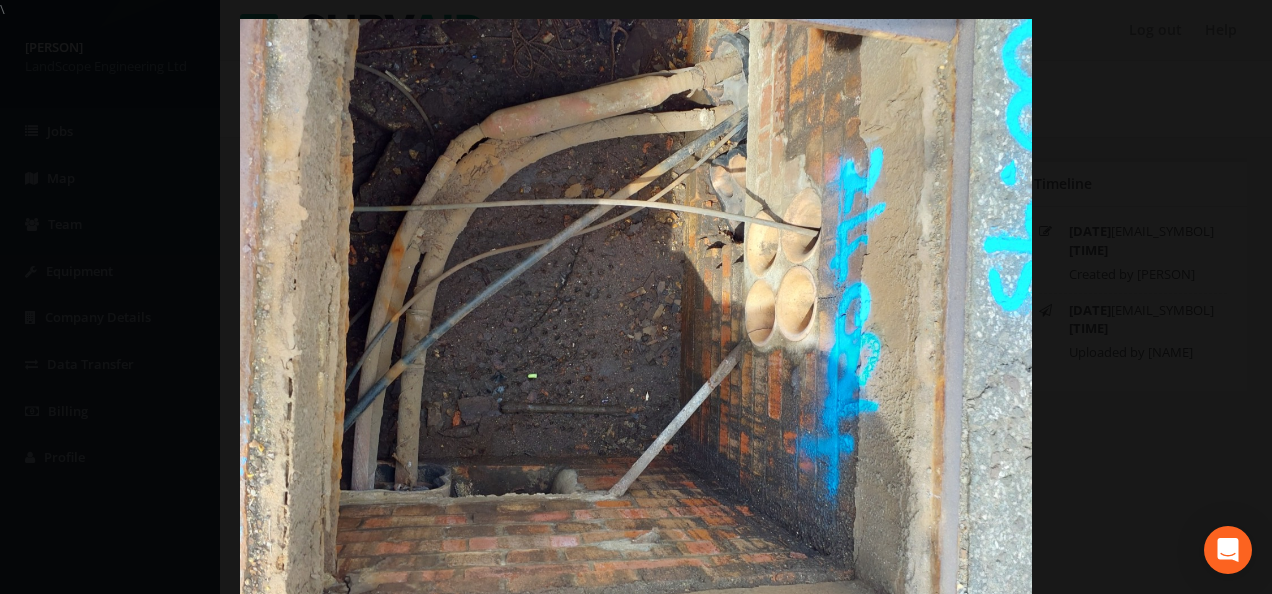 click at bounding box center [636, 316] 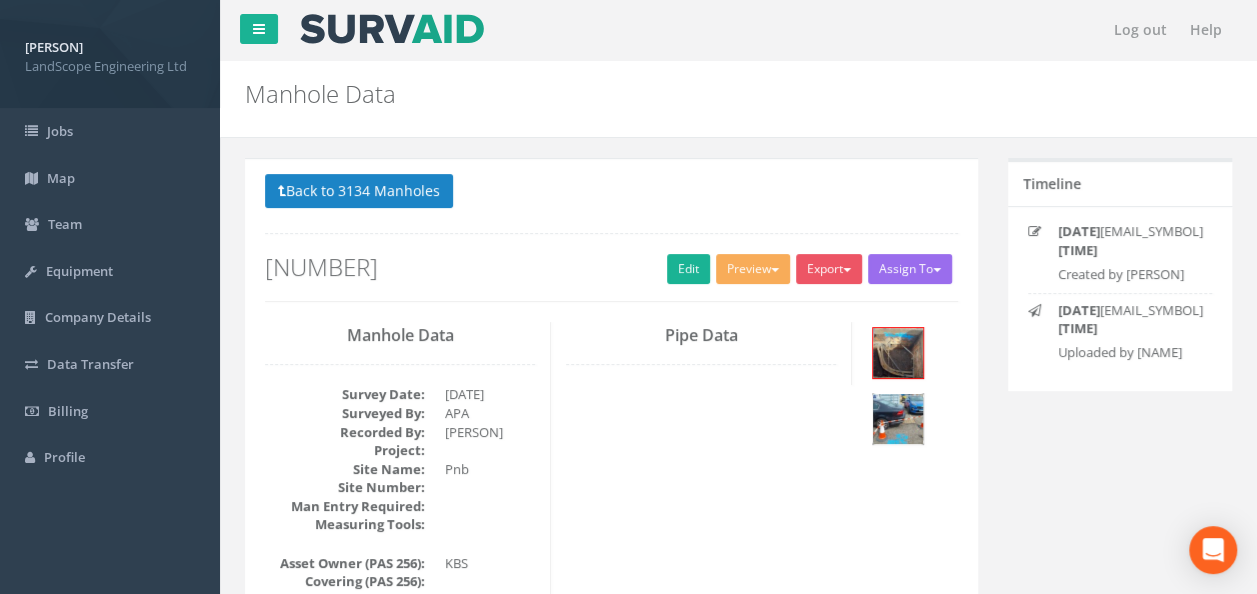 click at bounding box center [898, 419] 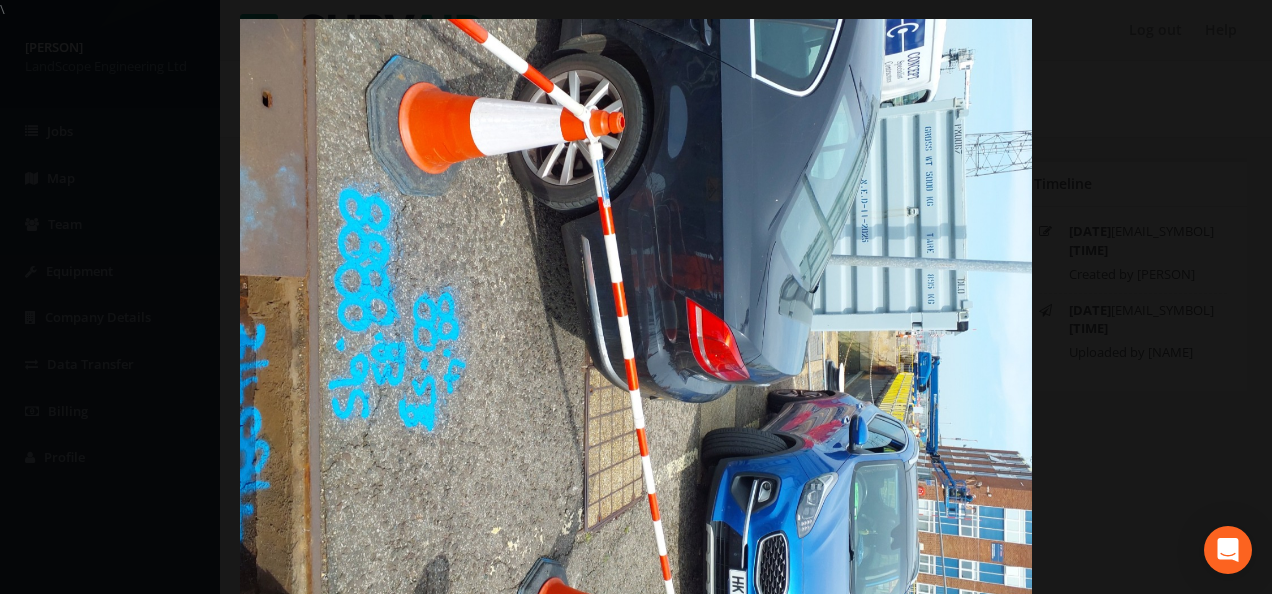 click at bounding box center [636, 316] 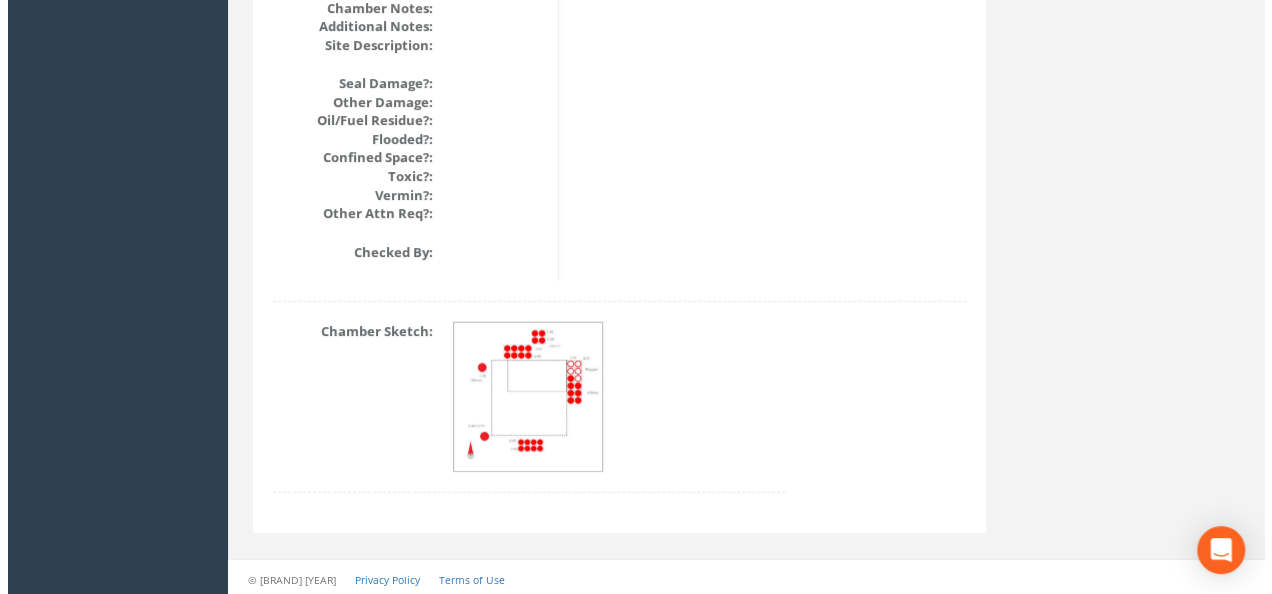 scroll, scrollTop: 2488, scrollLeft: 0, axis: vertical 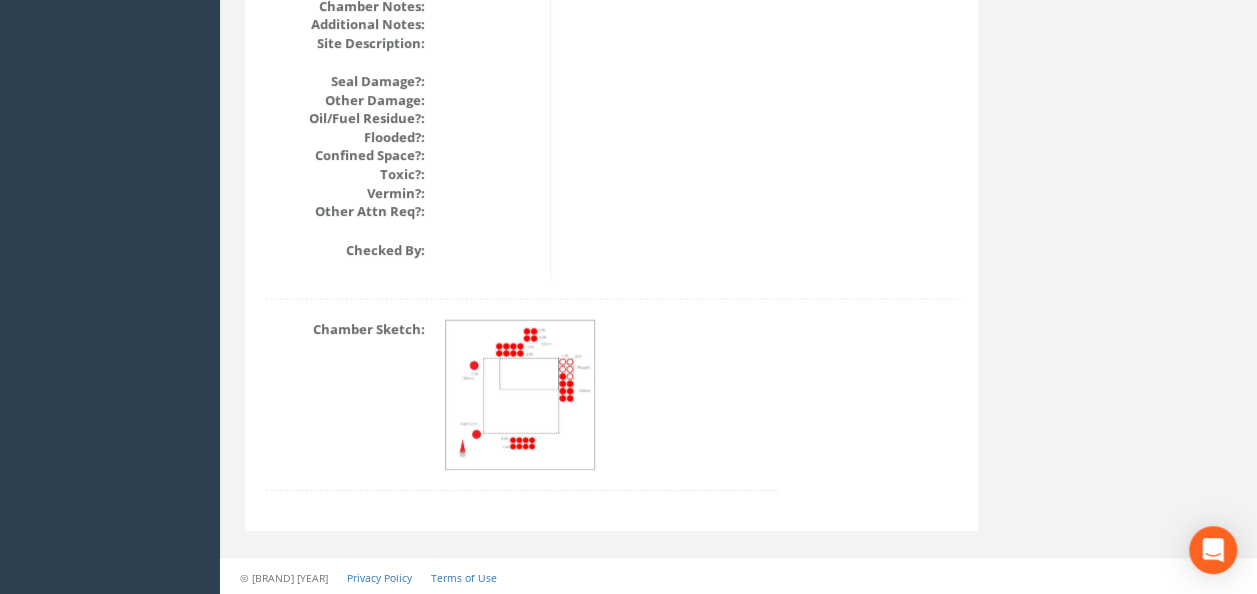 click at bounding box center (521, 396) 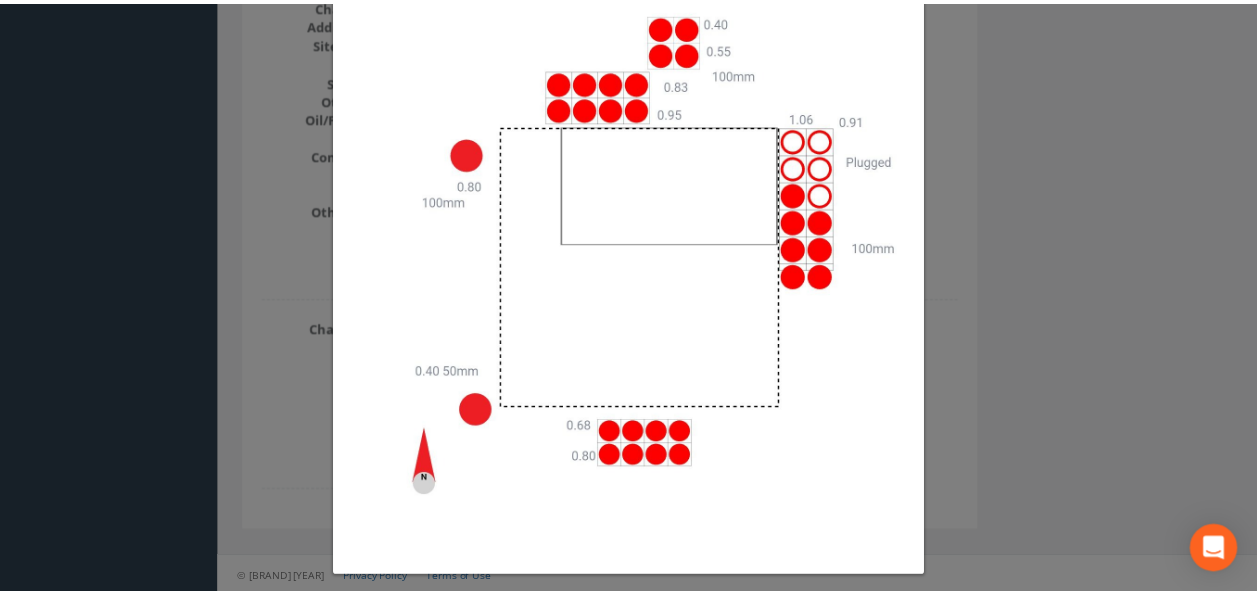 scroll, scrollTop: 127, scrollLeft: 0, axis: vertical 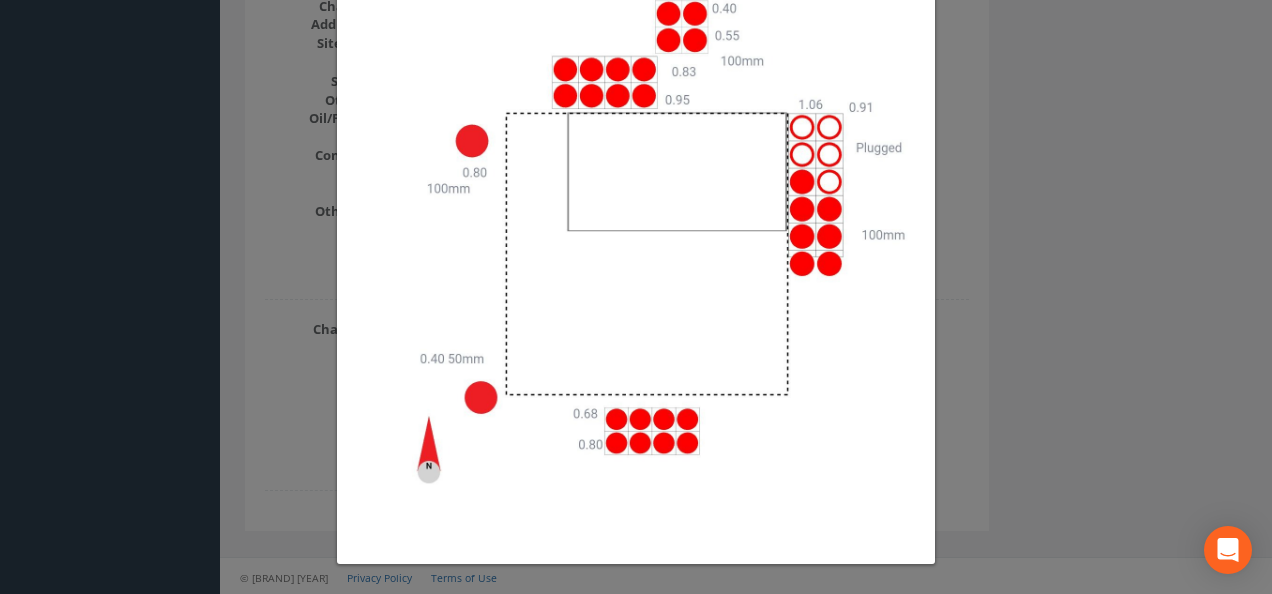 click on "[CODE]  ×" at bounding box center (636, 297) 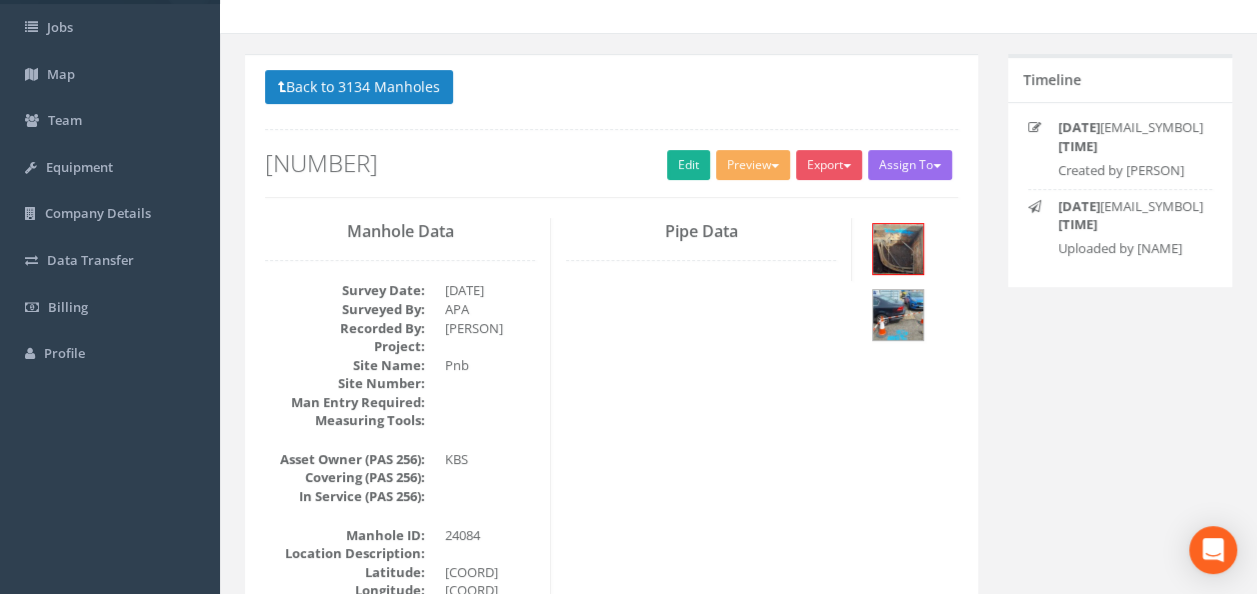 scroll, scrollTop: 0, scrollLeft: 0, axis: both 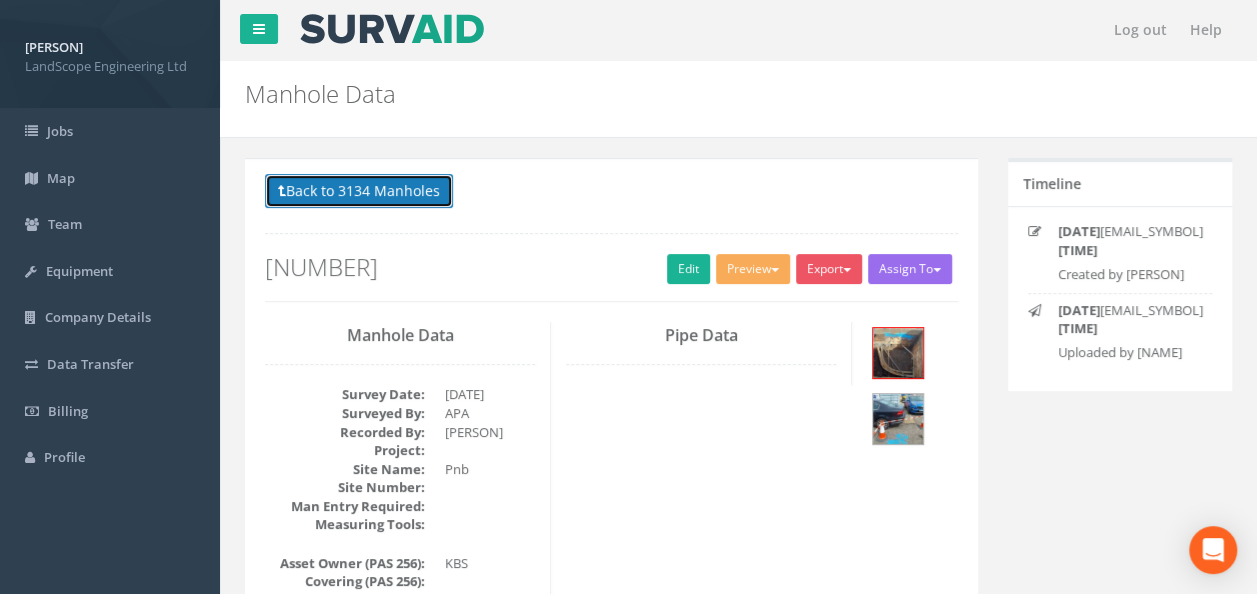 drag, startPoint x: 398, startPoint y: 198, endPoint x: 416, endPoint y: 238, distance: 43.863426 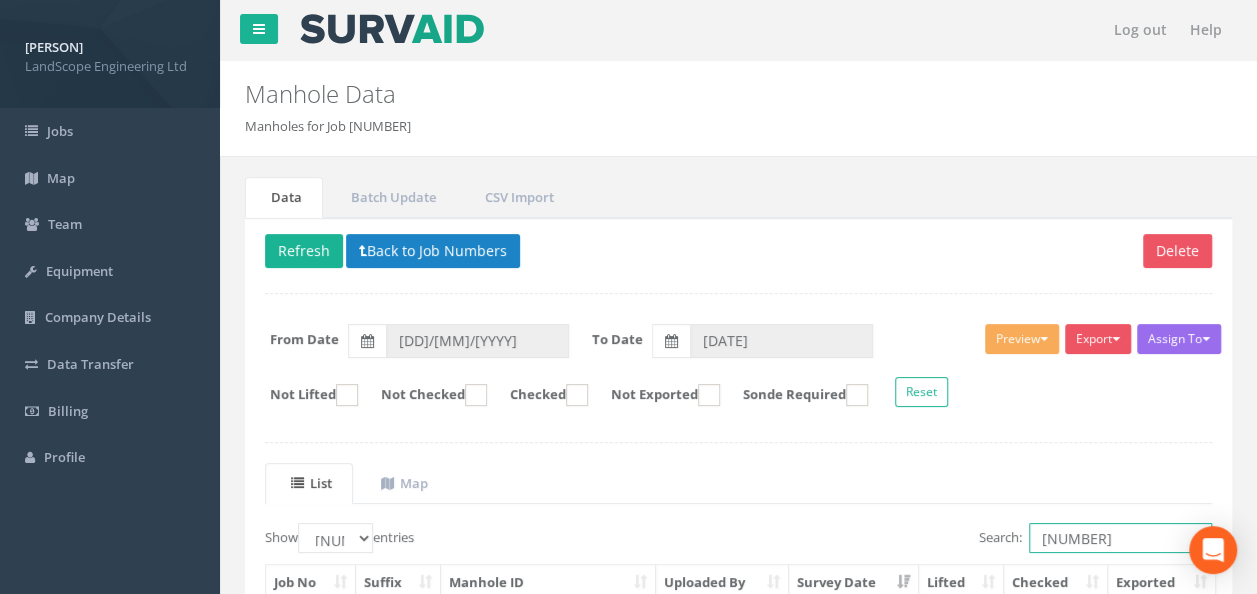 click on "[NUMBER]" at bounding box center (1120, 538) 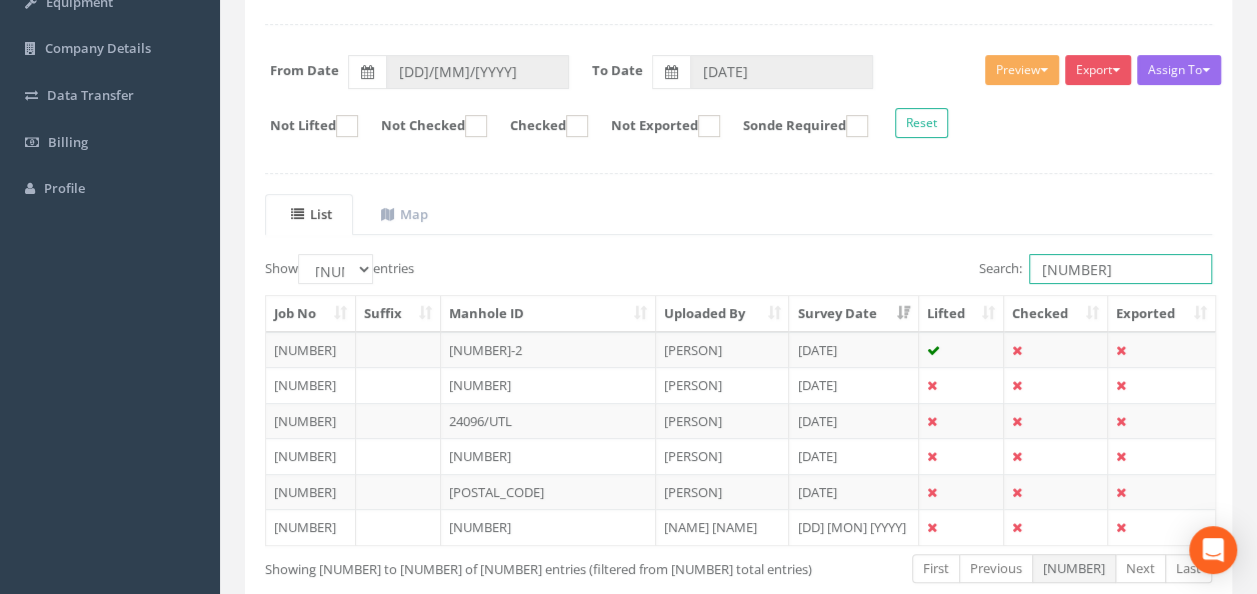 scroll, scrollTop: 300, scrollLeft: 0, axis: vertical 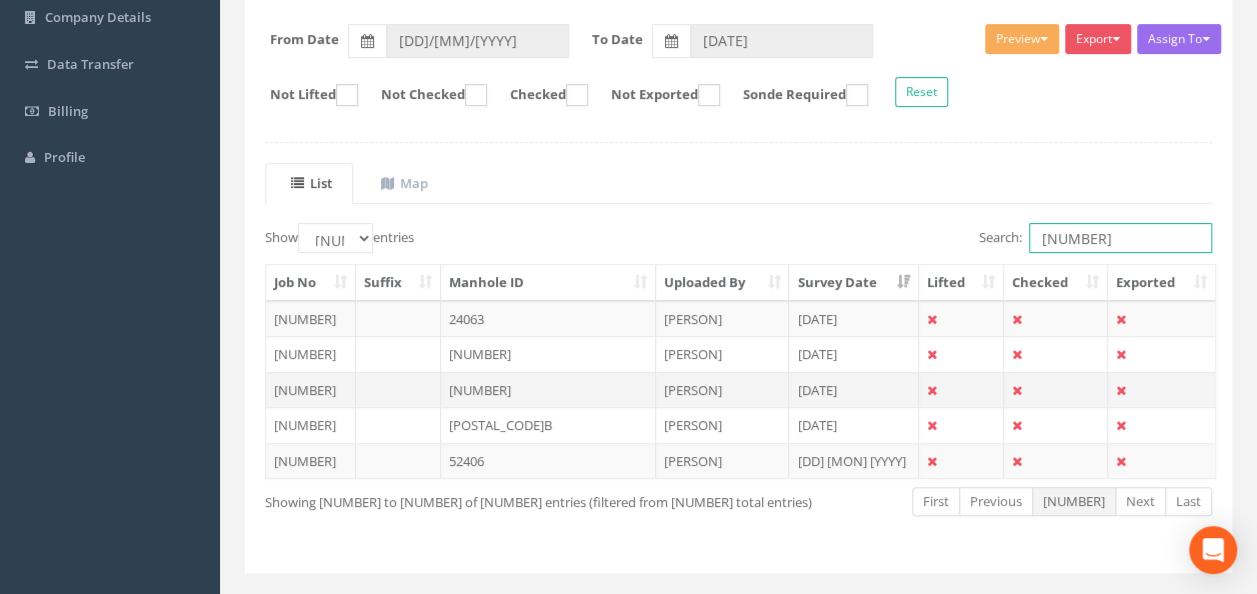 type on "[NUMBER]" 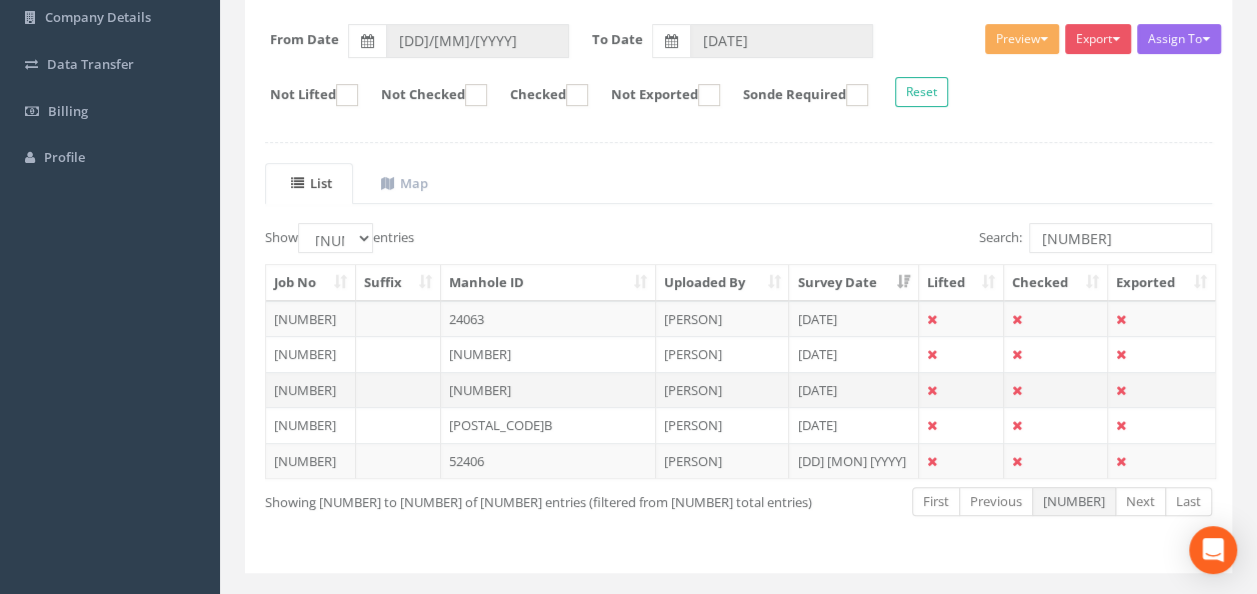 click on "[NUMBER]" at bounding box center (548, 319) 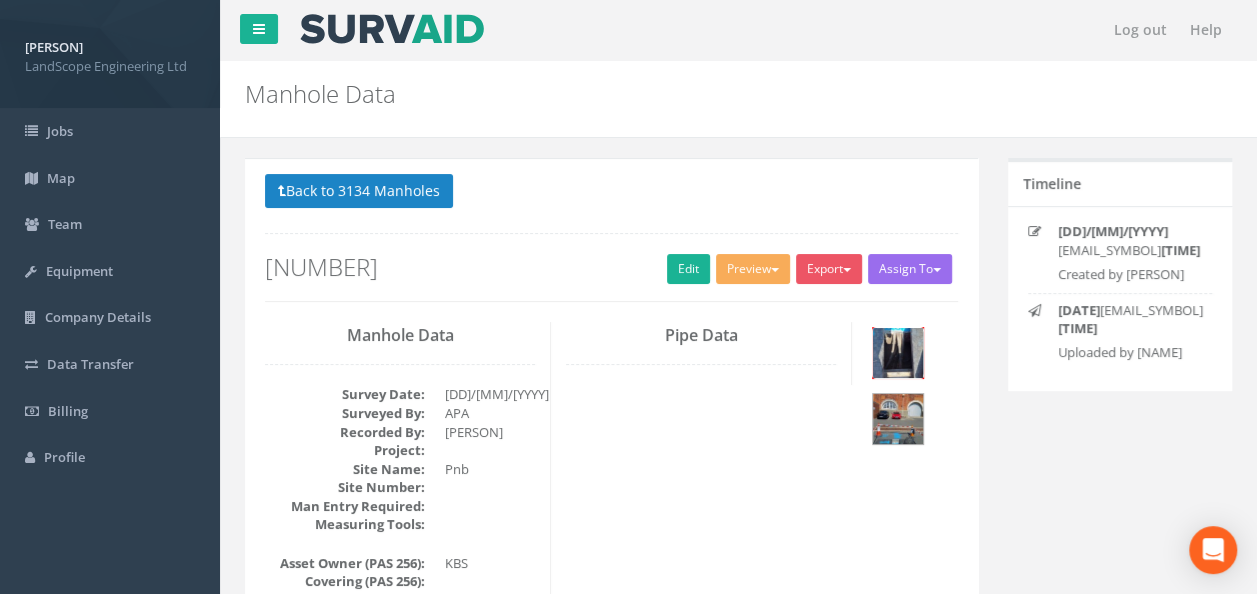 click at bounding box center (898, 353) 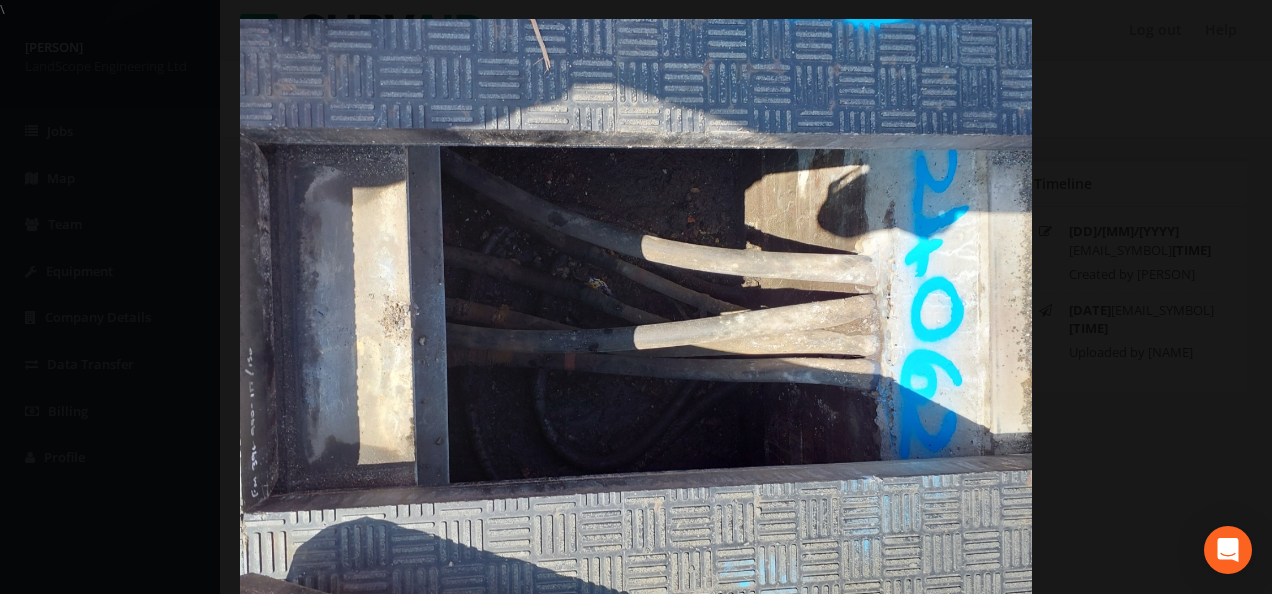 click at bounding box center (636, 316) 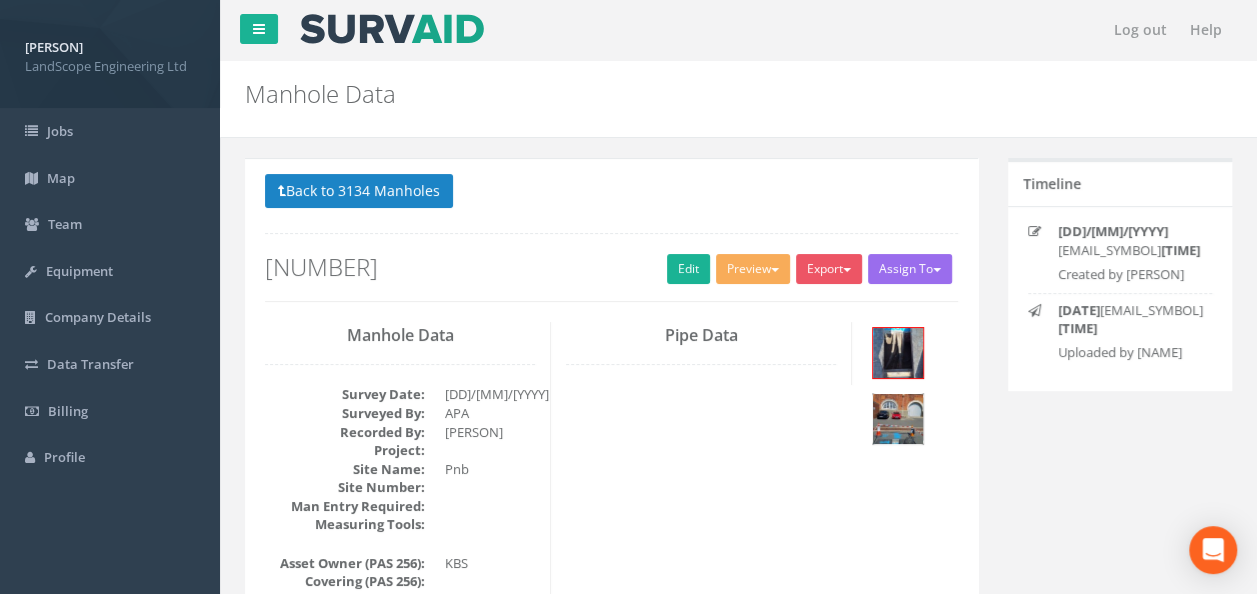 click at bounding box center [898, 419] 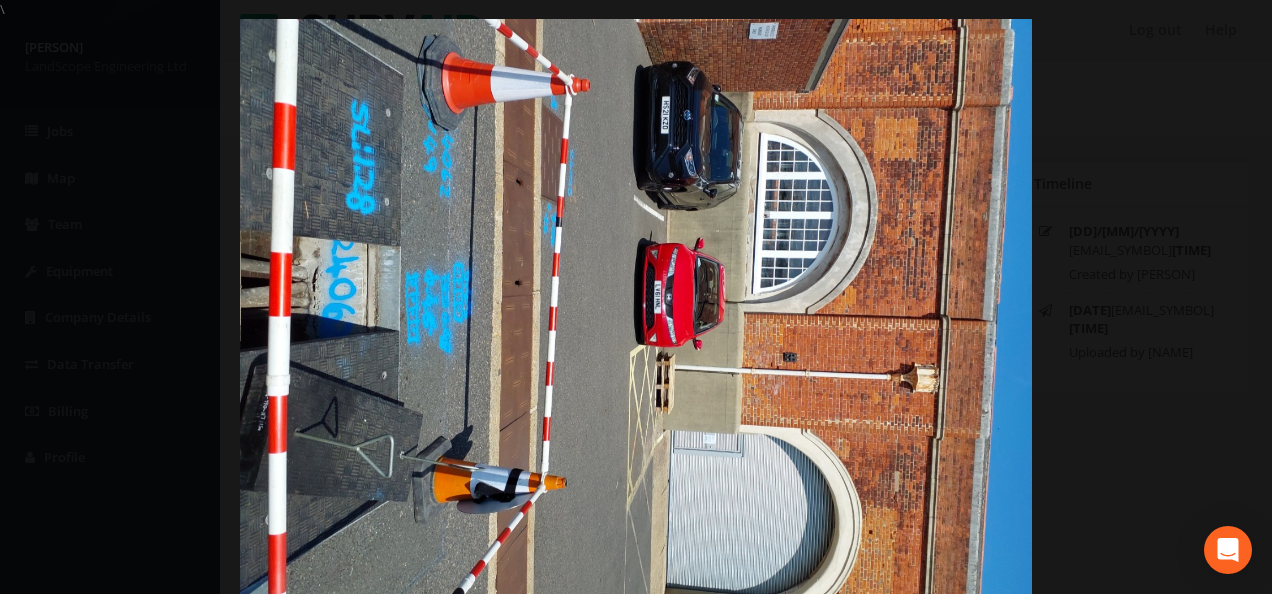 click at bounding box center (636, 316) 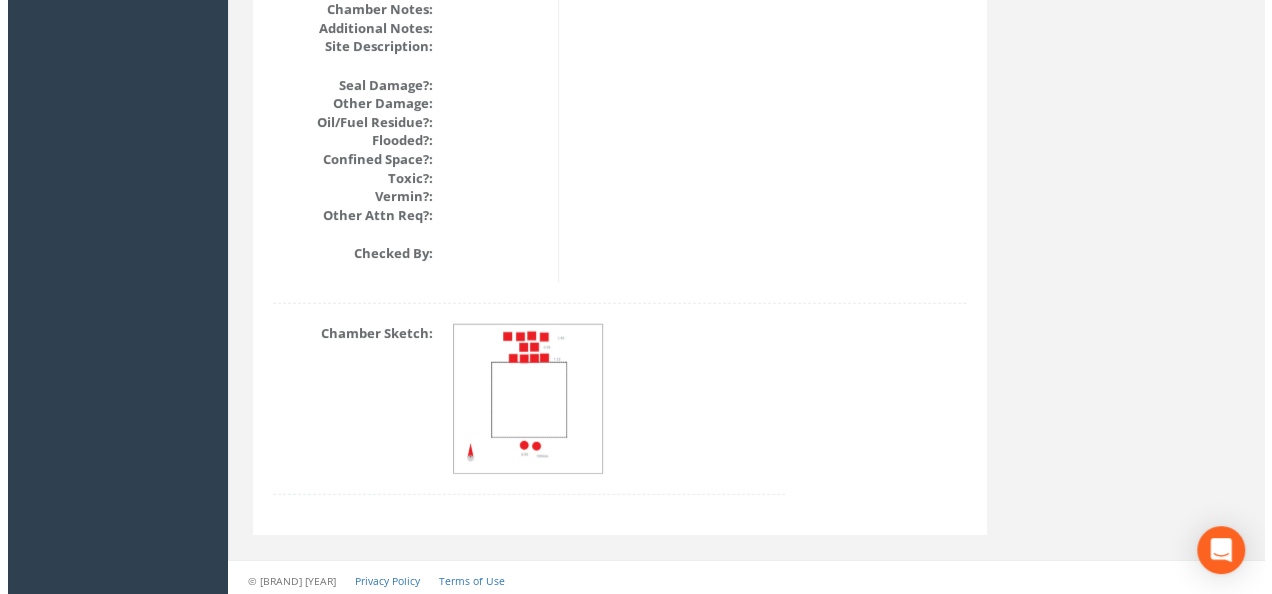 scroll, scrollTop: 2506, scrollLeft: 0, axis: vertical 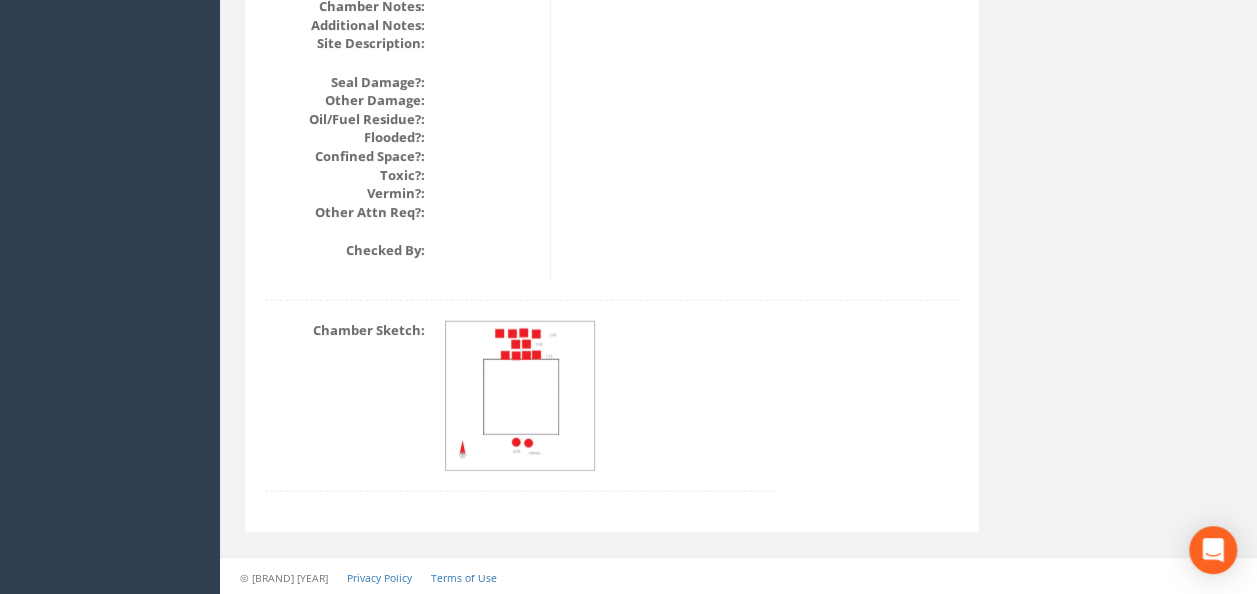 click at bounding box center (521, 397) 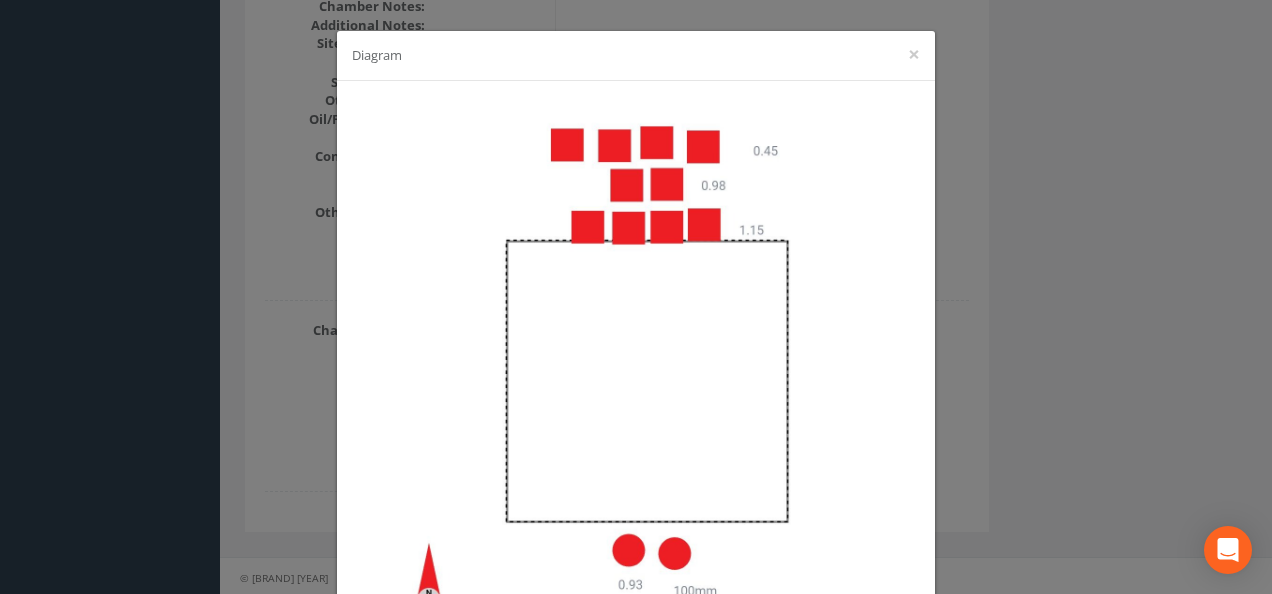 click on "[CODE]  ×" at bounding box center [636, 297] 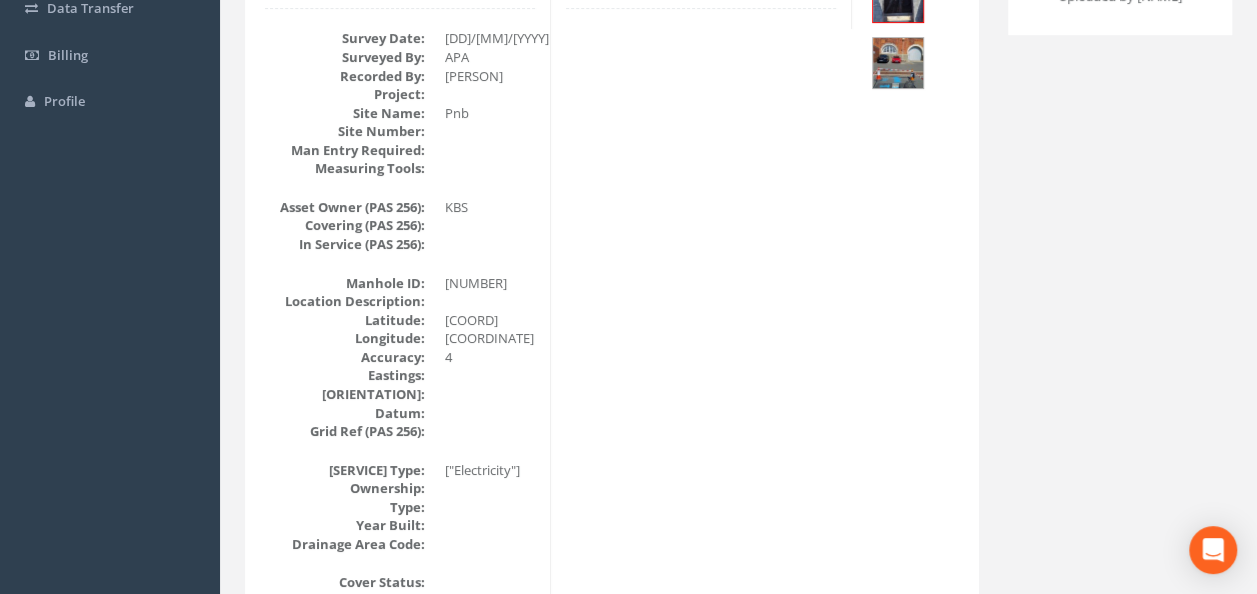 scroll, scrollTop: 206, scrollLeft: 0, axis: vertical 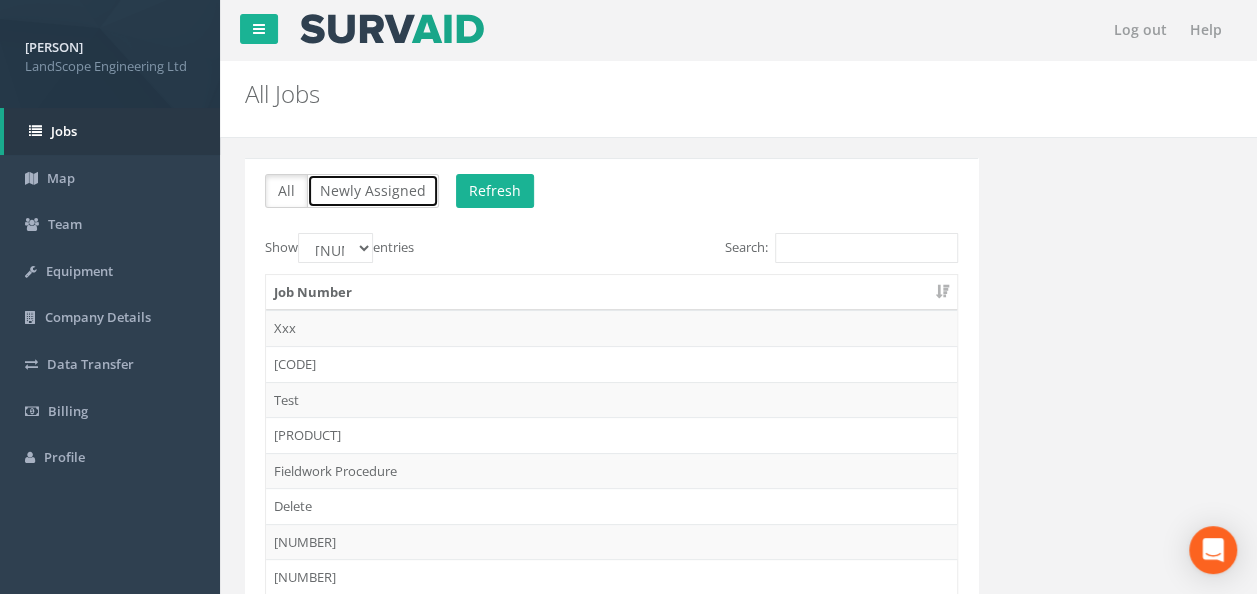 click on "Newly Assigned" at bounding box center [373, 191] 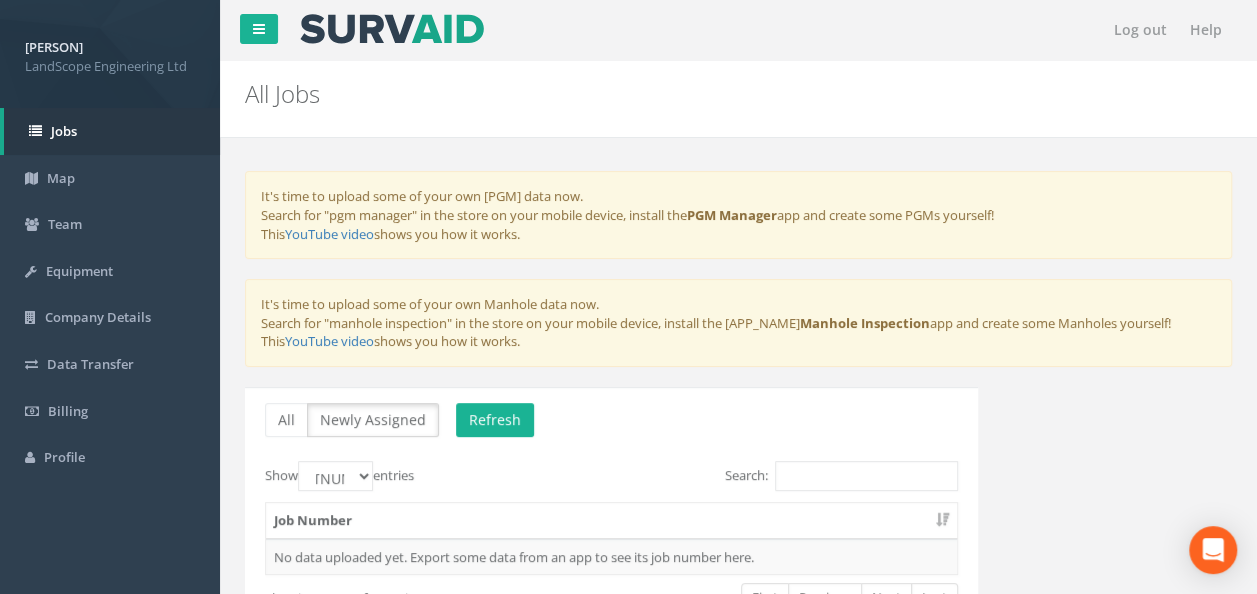 click on "All   Newly Assigned        Refresh            Show  10 25 50 100  entries Search:   Job Number No data uploaded yet. Export some data from an app to see its job number here. Showing 0 to 0 of 0 entries First Previous Next Last" at bounding box center (738, 540) 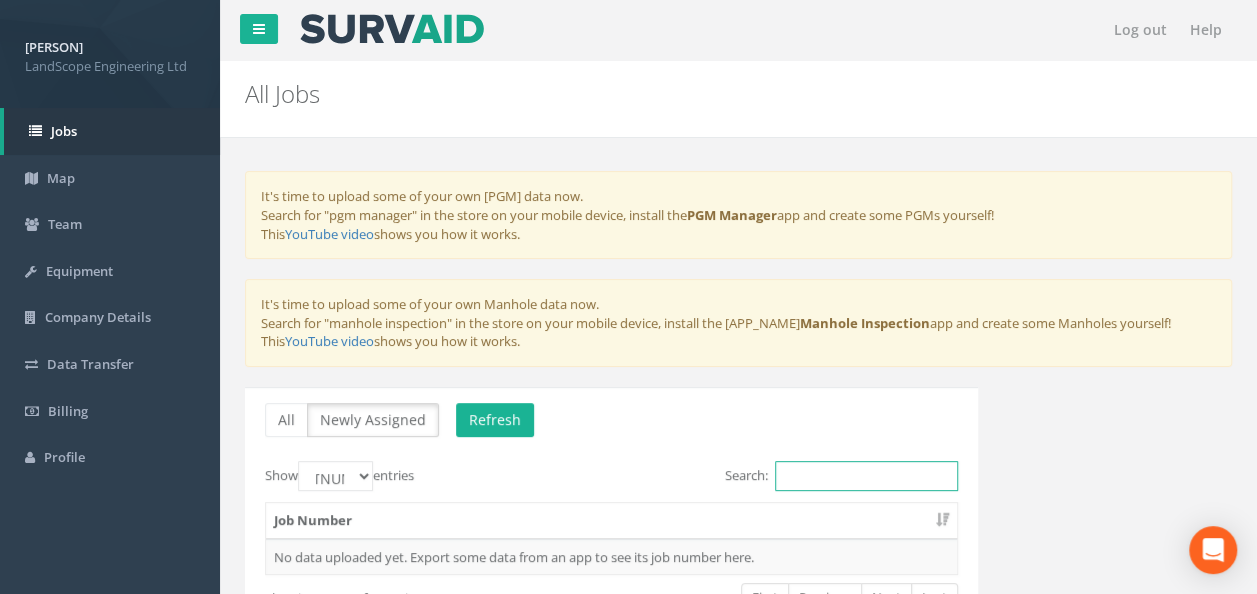 click on "Search:" at bounding box center [866, 476] 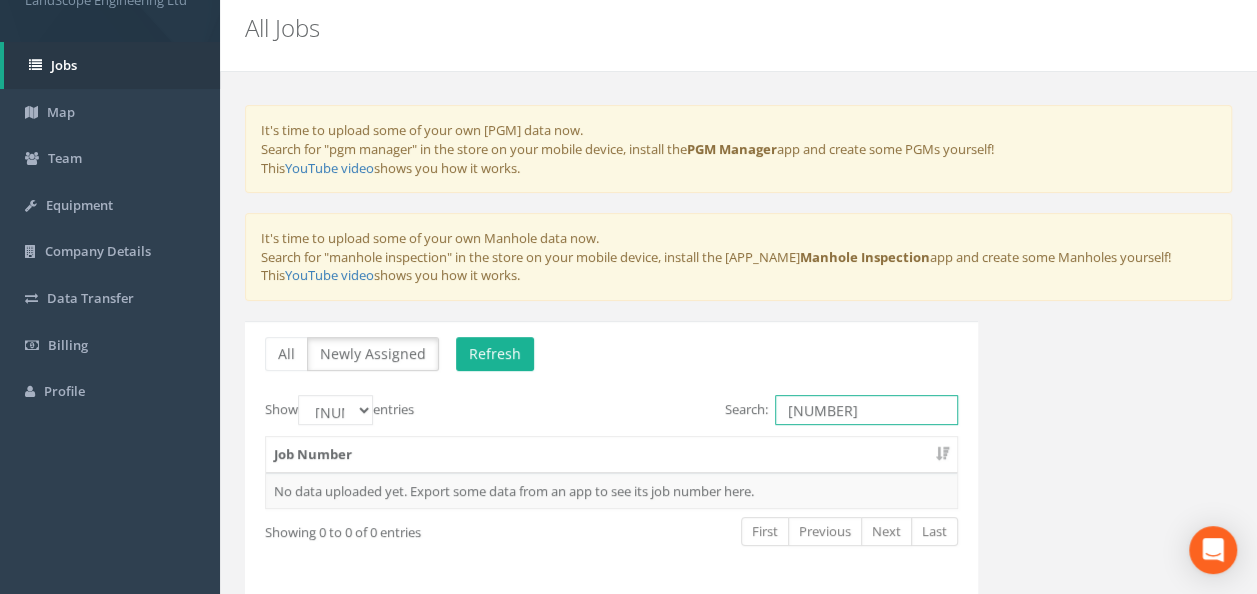 scroll, scrollTop: 134, scrollLeft: 0, axis: vertical 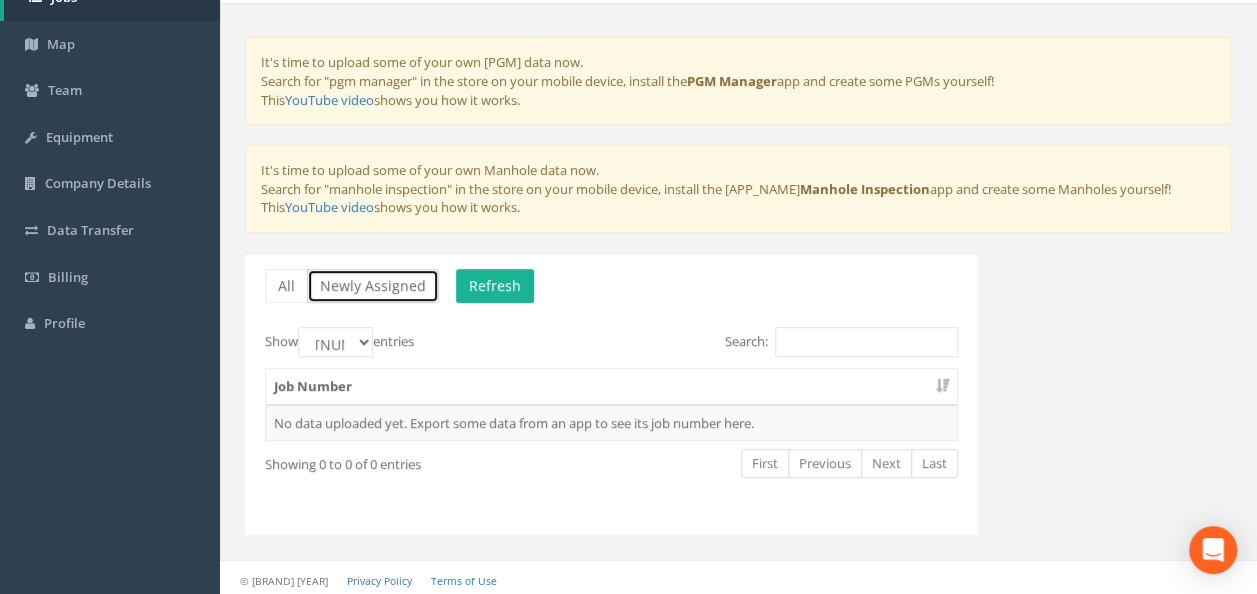 click on "Newly Assigned" at bounding box center [373, 286] 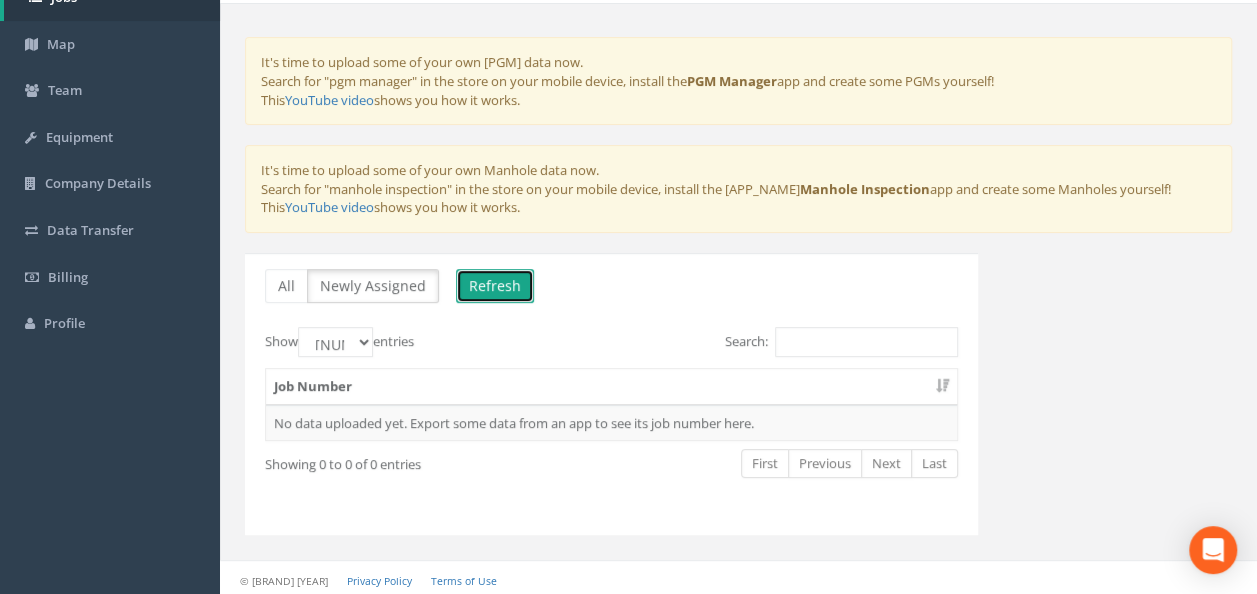 click on "Refresh" at bounding box center [495, 286] 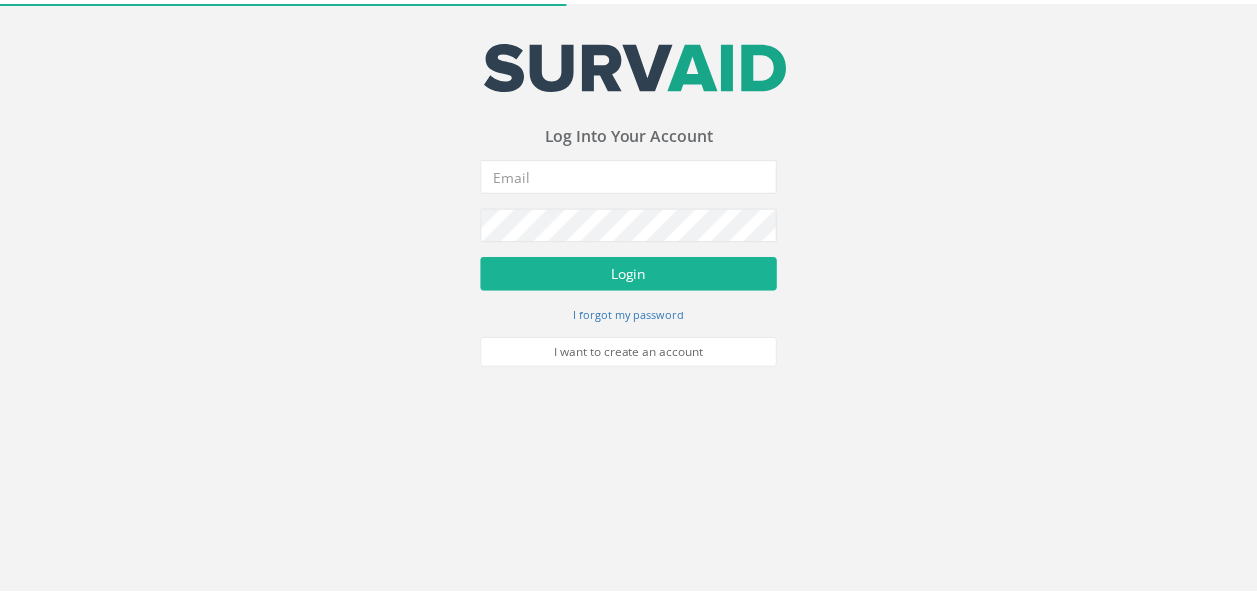 scroll, scrollTop: 0, scrollLeft: 0, axis: both 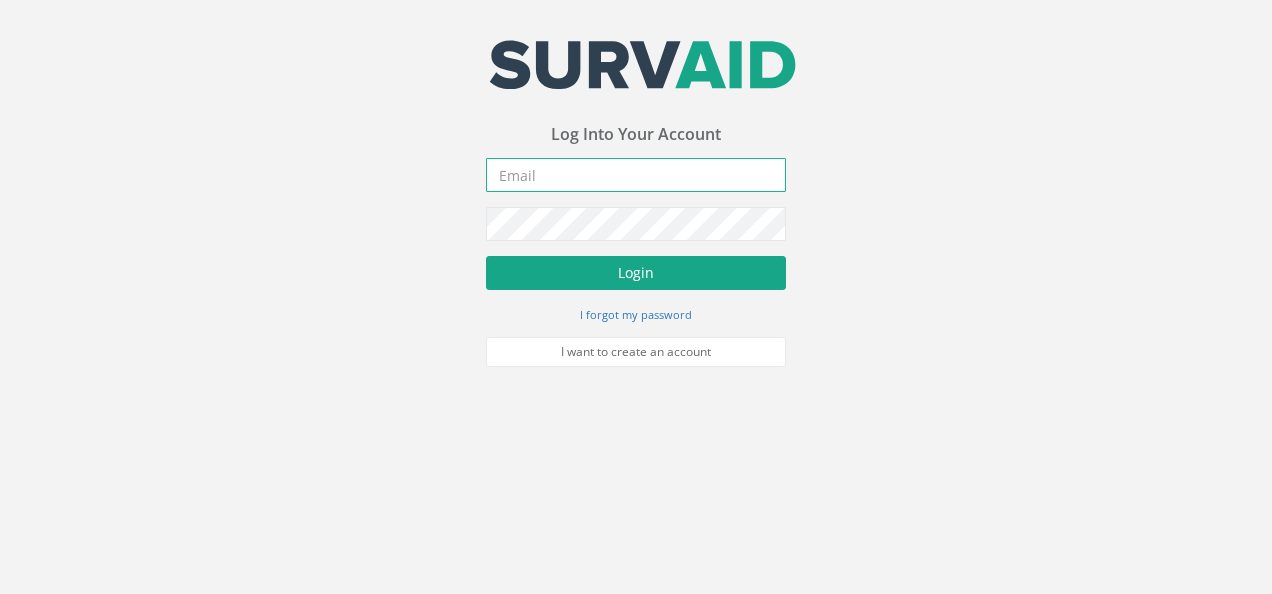 type on "james@[EXAMPLE.COM]" 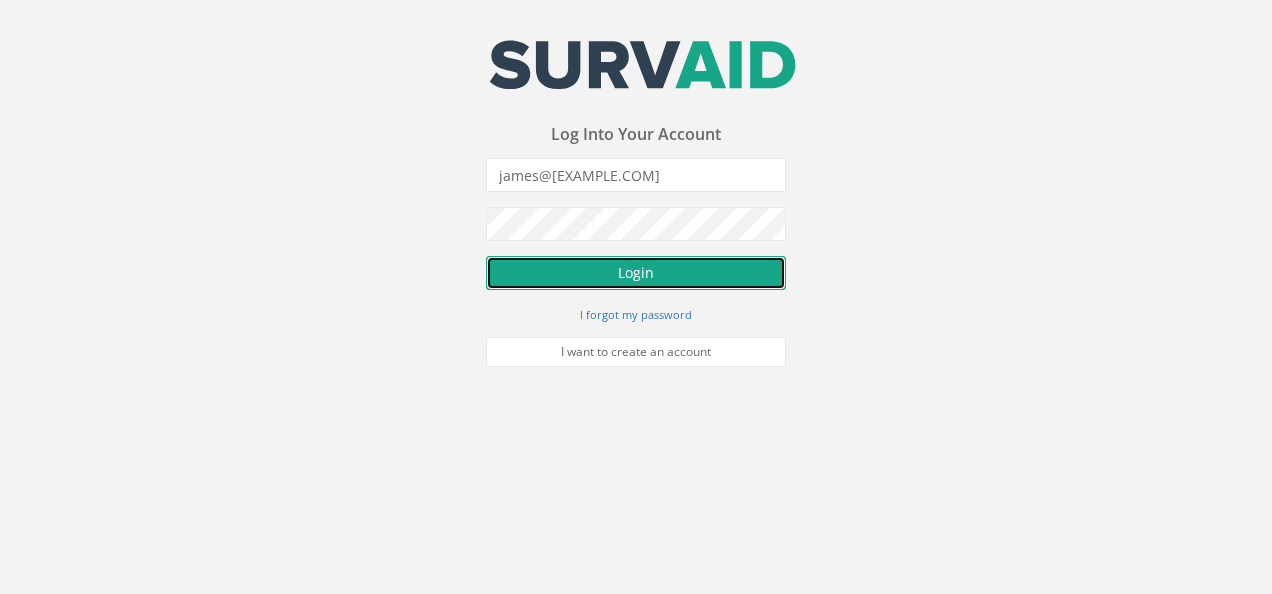 click on "Login" at bounding box center (636, 273) 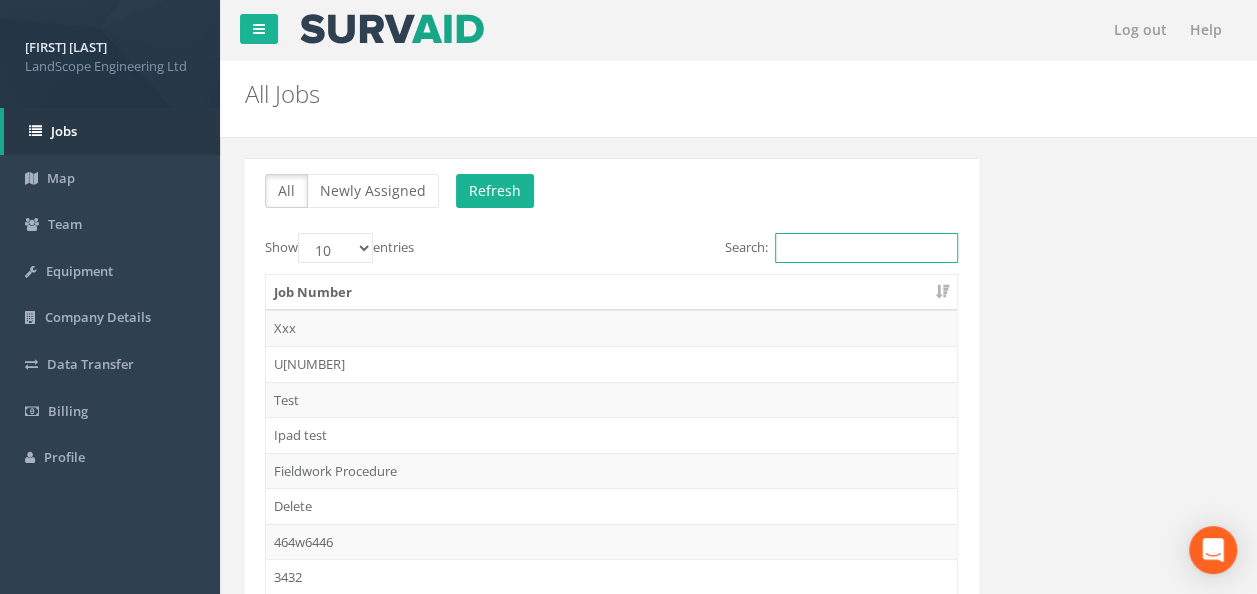 click on "Search:" at bounding box center [866, 248] 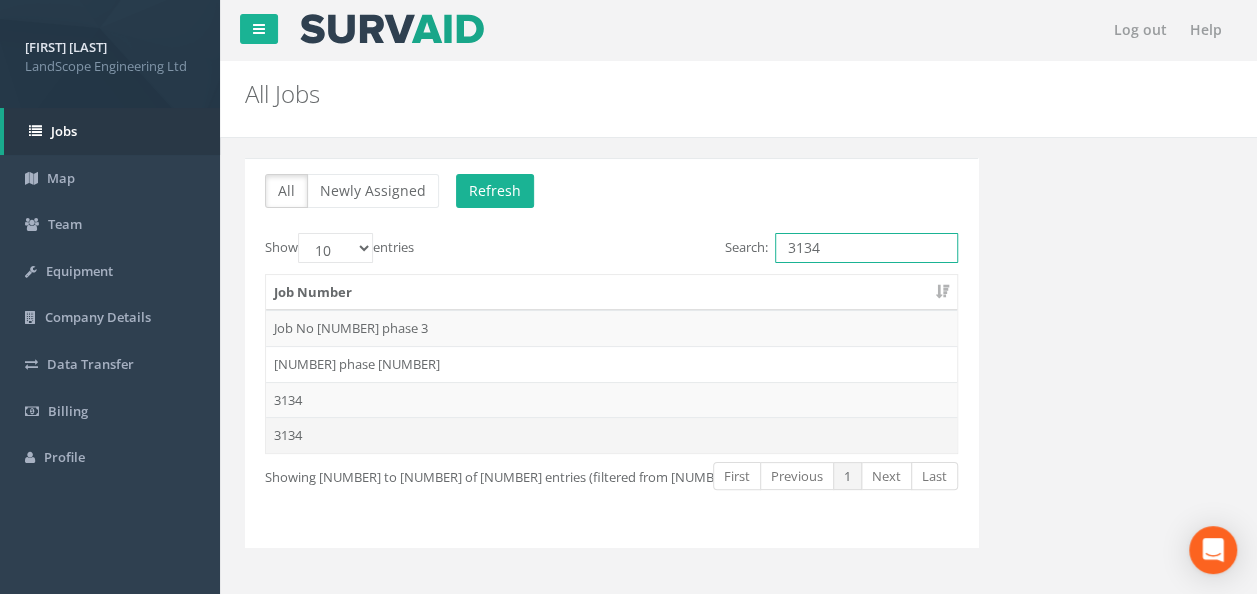 type on "3134" 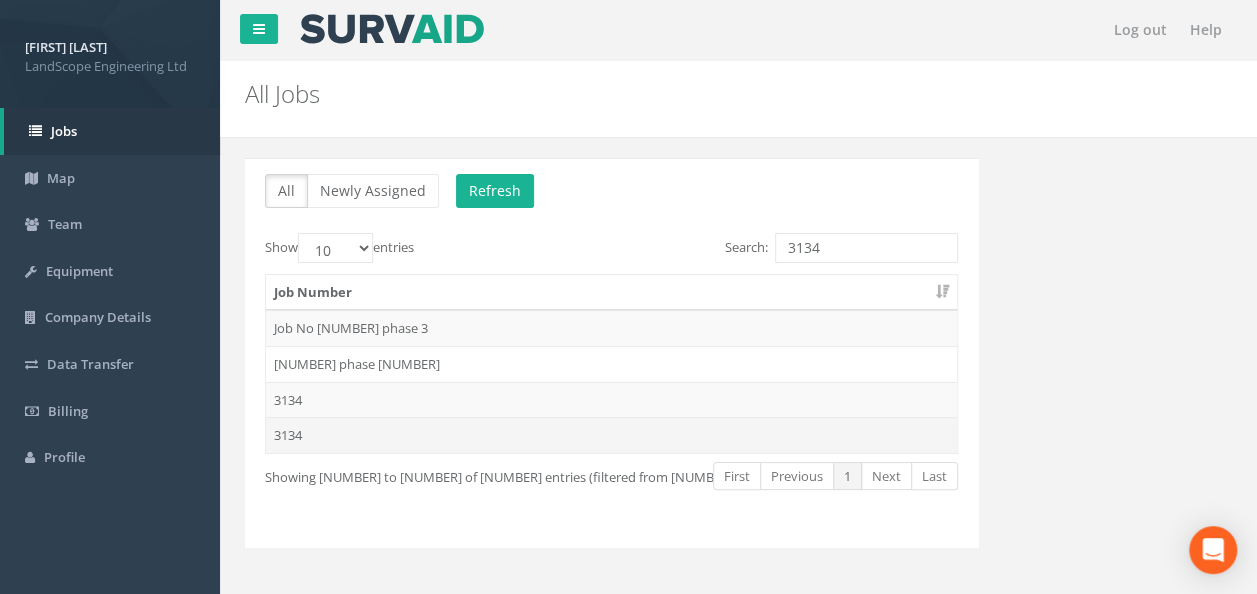 click on "3134" at bounding box center [611, 364] 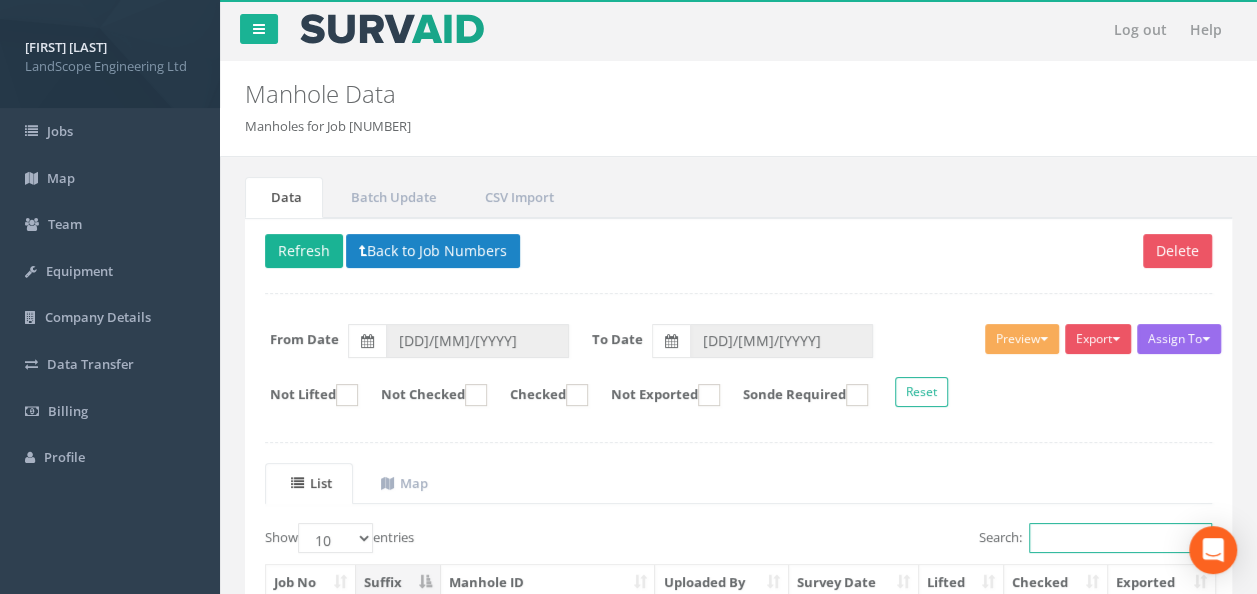 click on "Search:" at bounding box center [1120, 538] 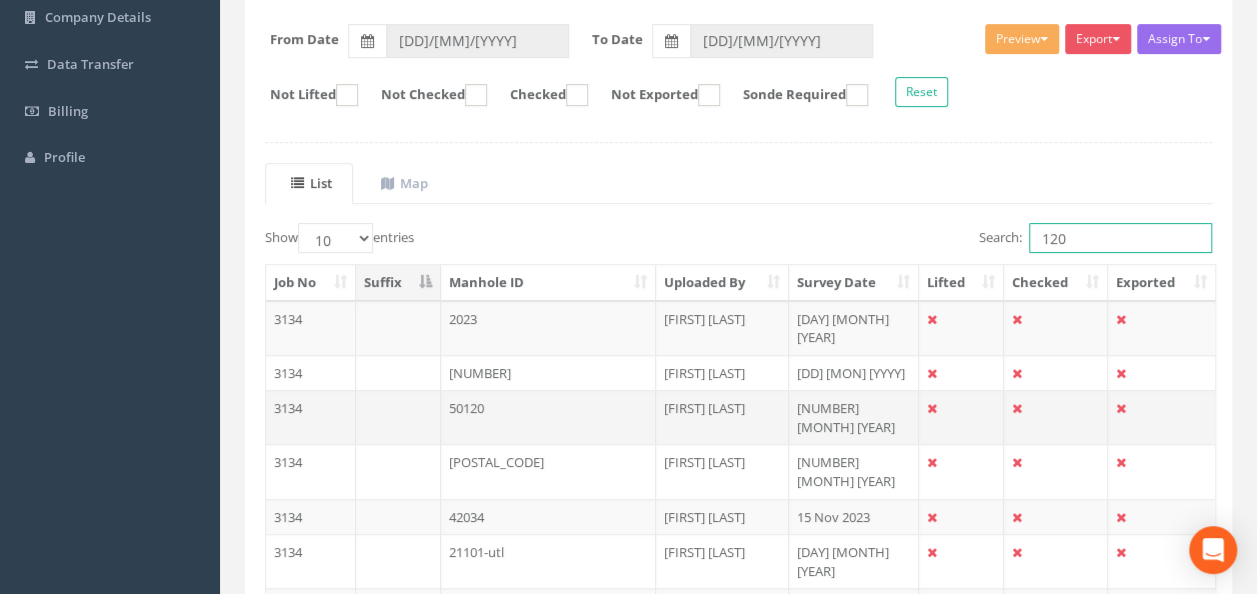 scroll, scrollTop: 400, scrollLeft: 0, axis: vertical 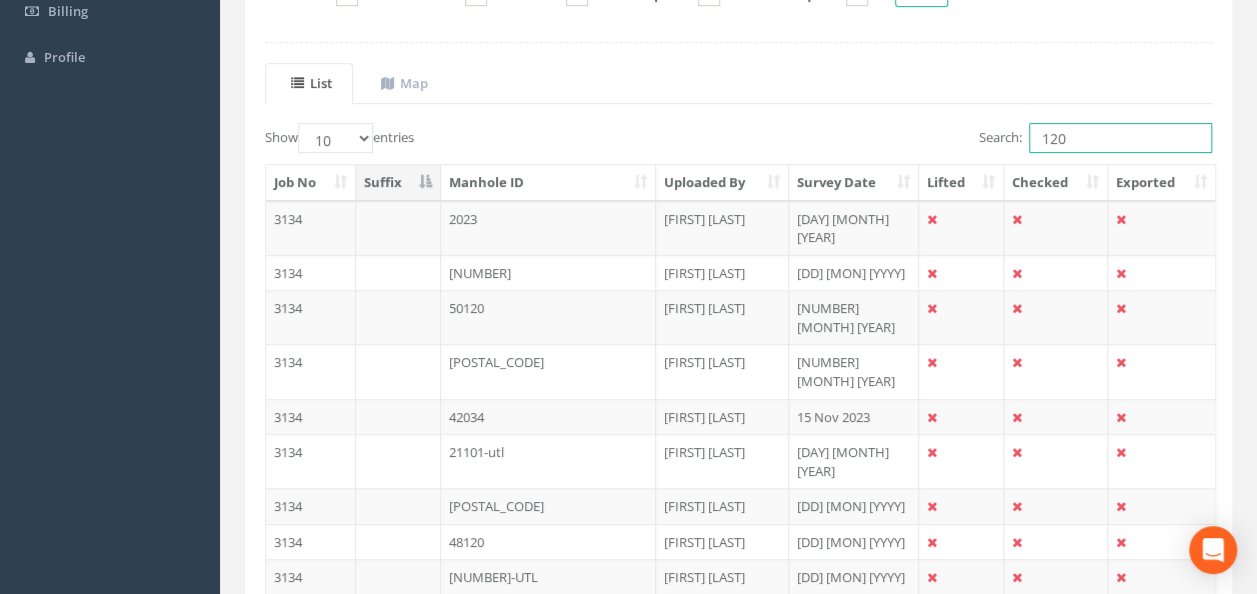 type on "120" 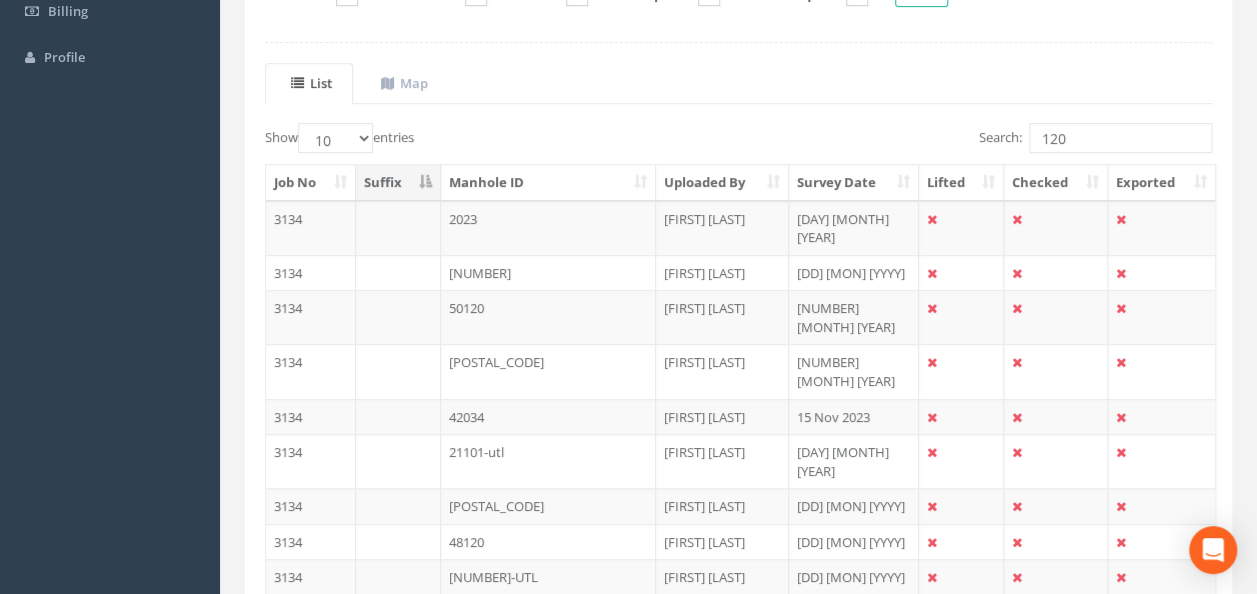 click on "2" at bounding box center [963, 654] 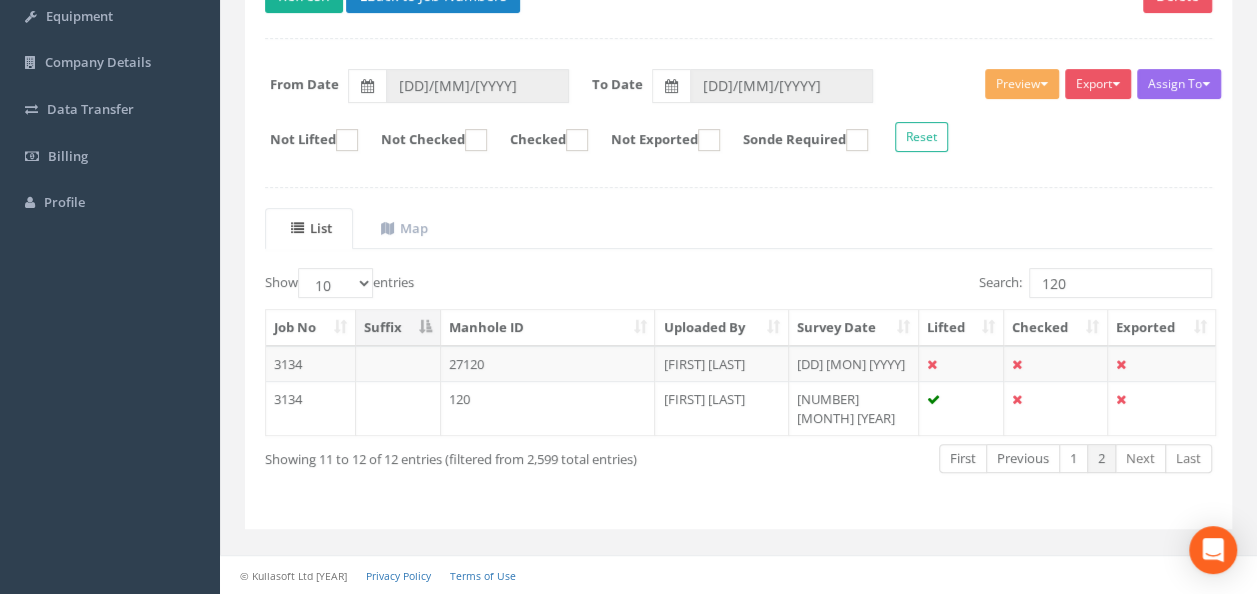 scroll, scrollTop: 230, scrollLeft: 0, axis: vertical 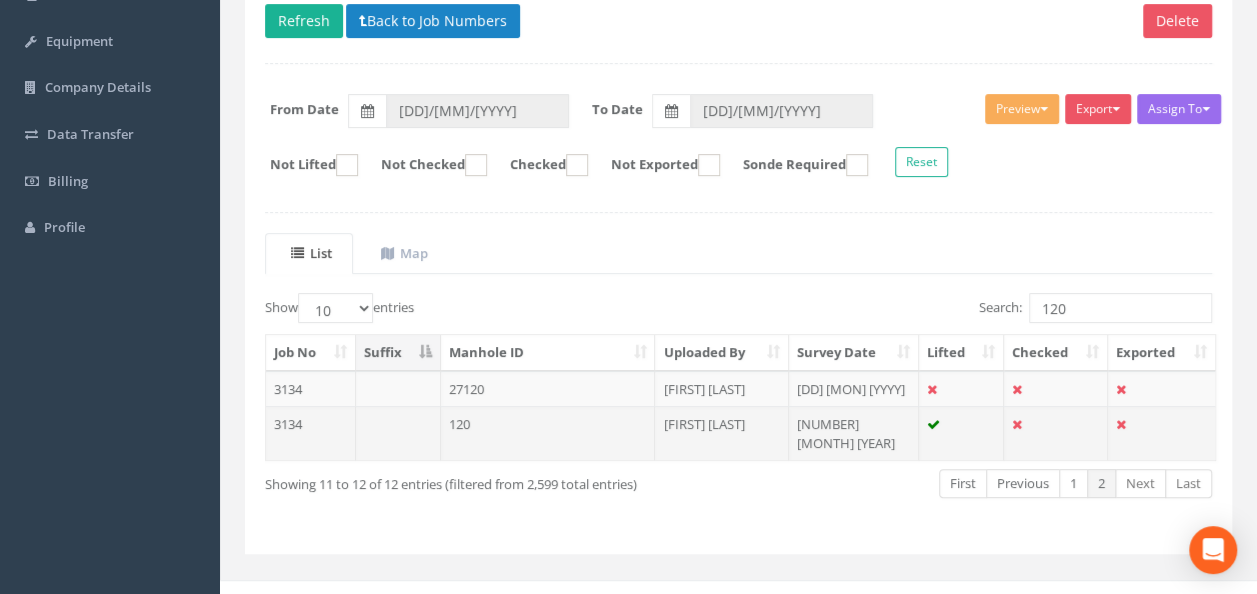 click on "120" at bounding box center [548, 433] 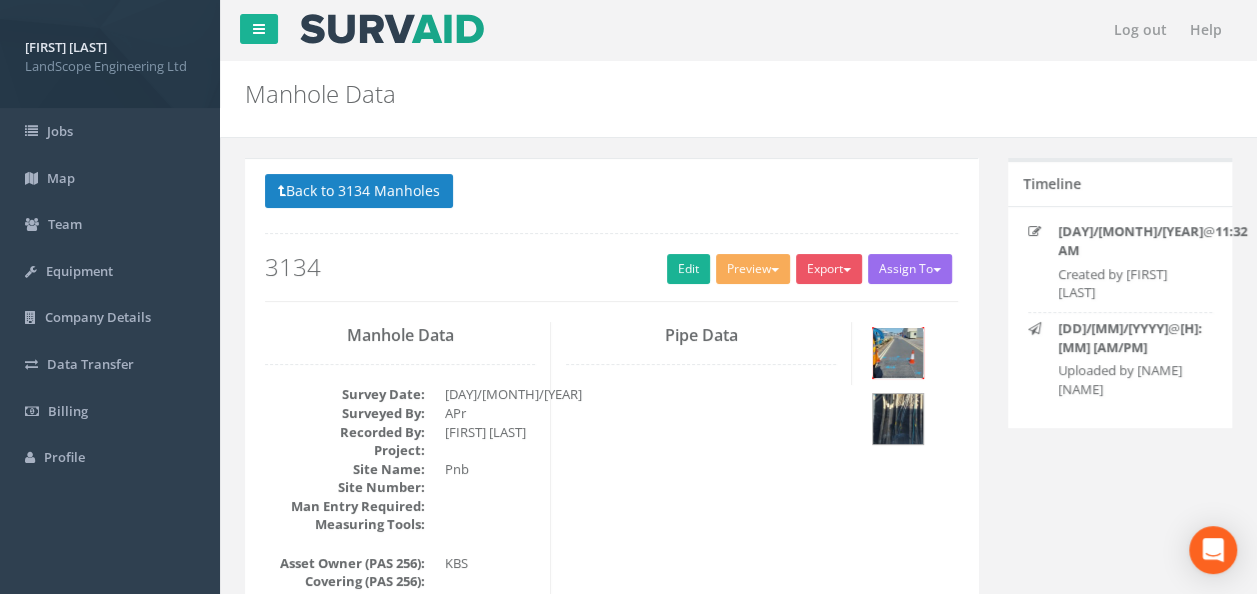 click at bounding box center [898, 353] 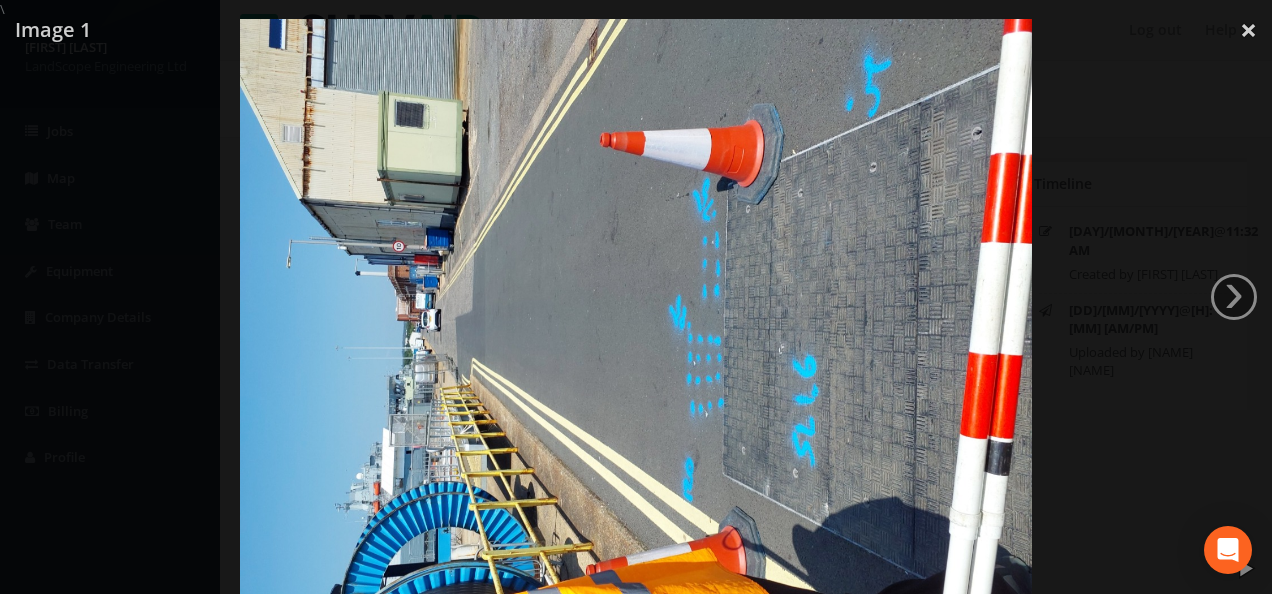click at bounding box center [636, 316] 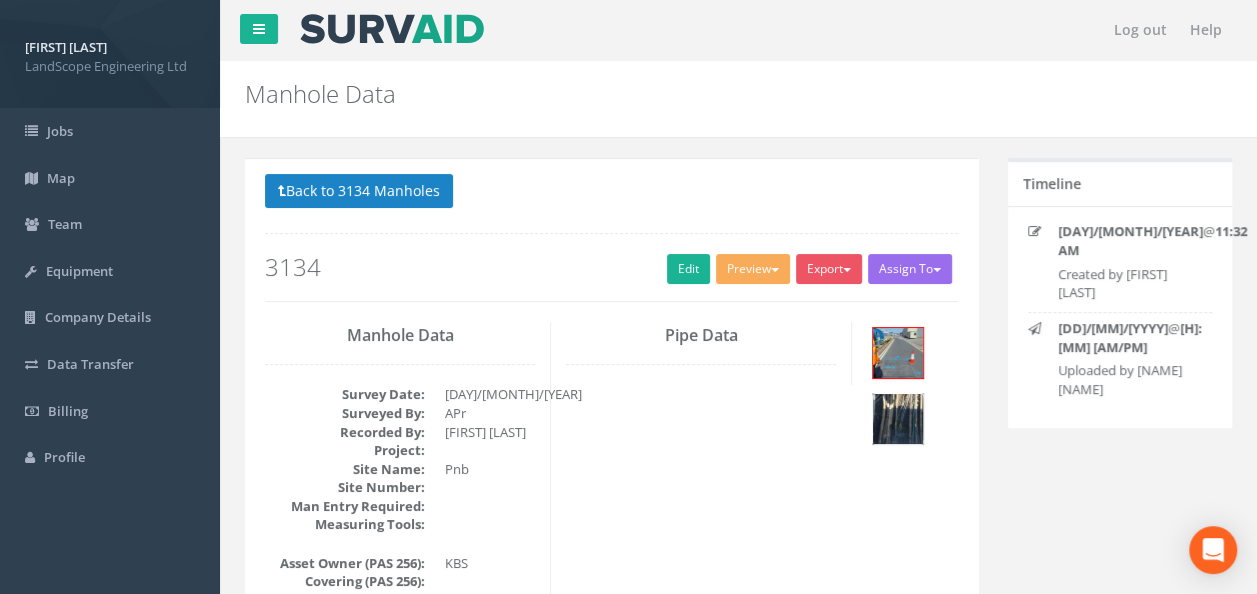 click at bounding box center (898, 419) 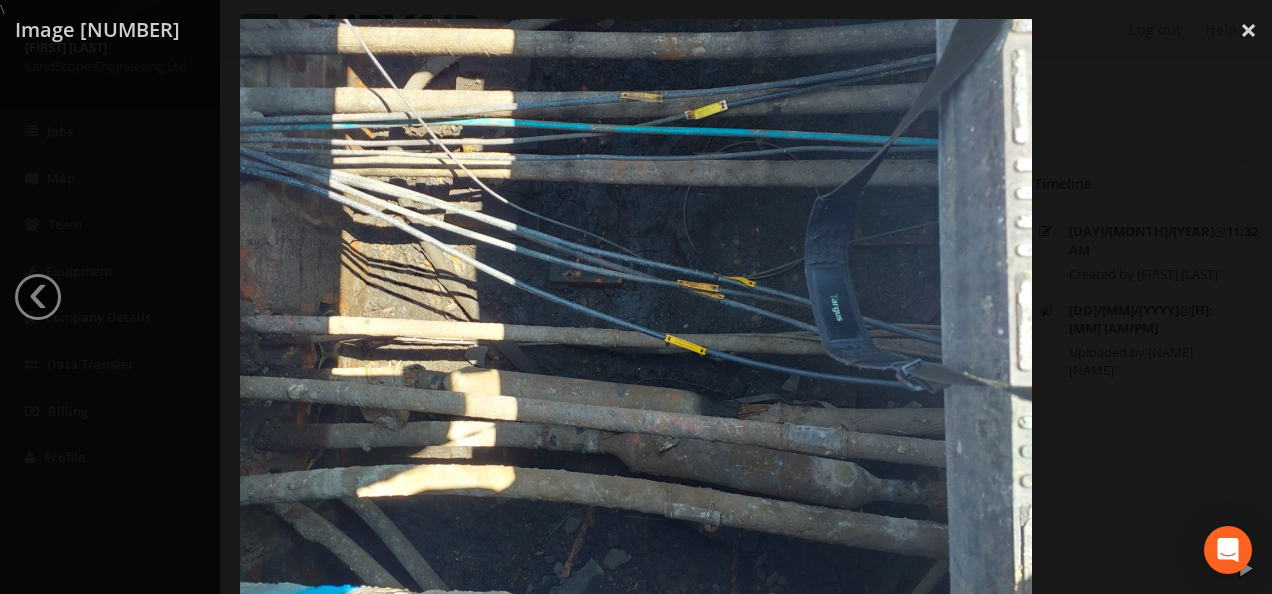click at bounding box center (636, 316) 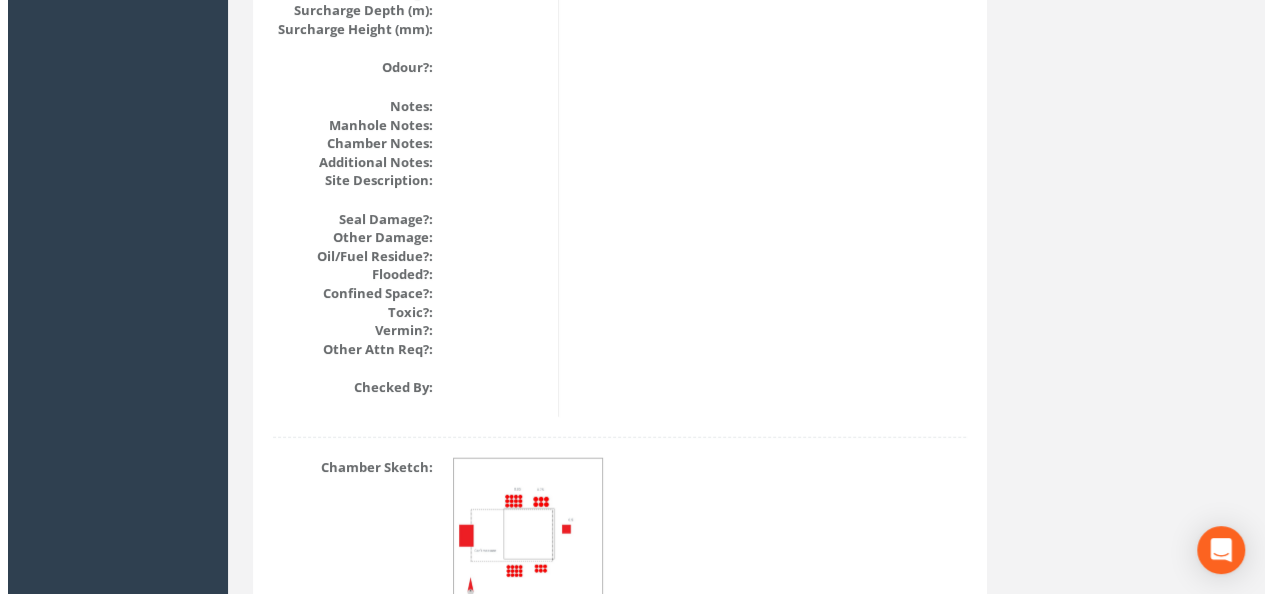 scroll, scrollTop: 2488, scrollLeft: 0, axis: vertical 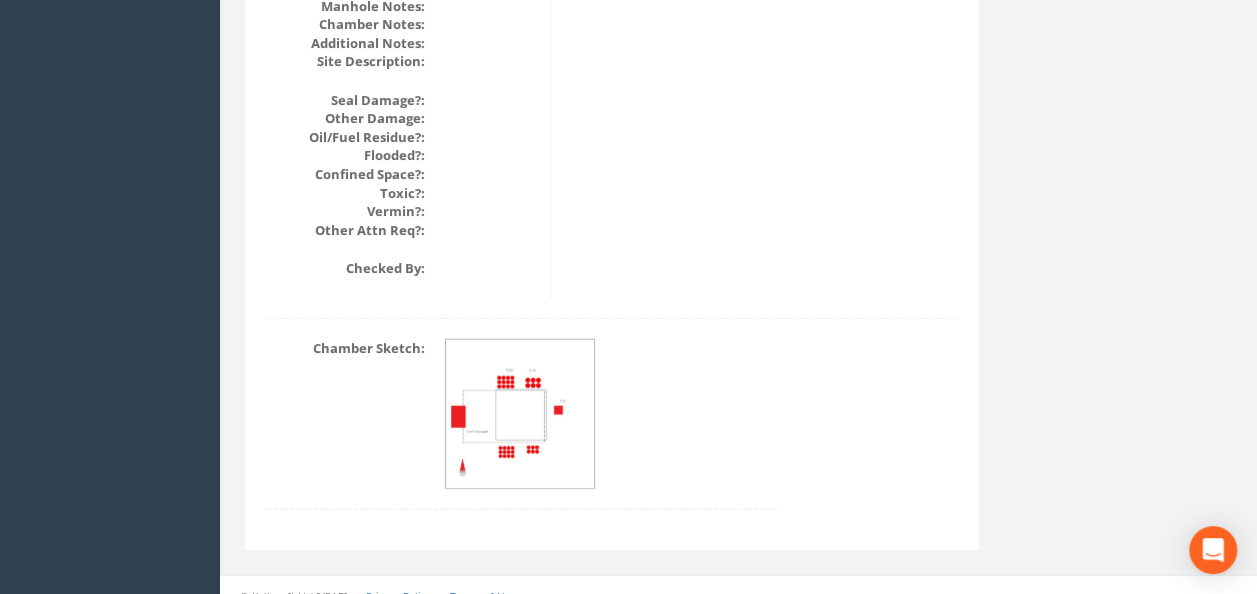 click at bounding box center (521, 415) 